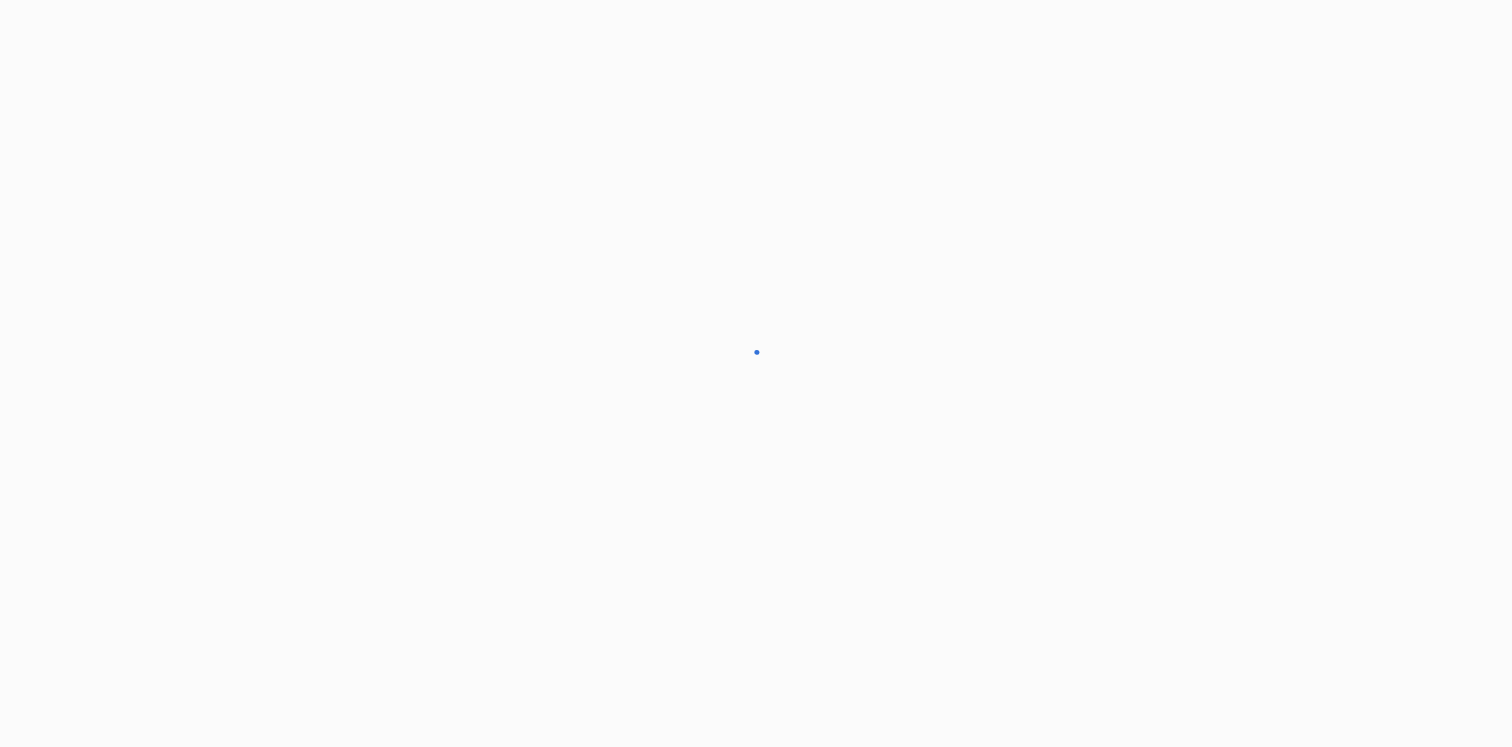 scroll, scrollTop: 0, scrollLeft: 0, axis: both 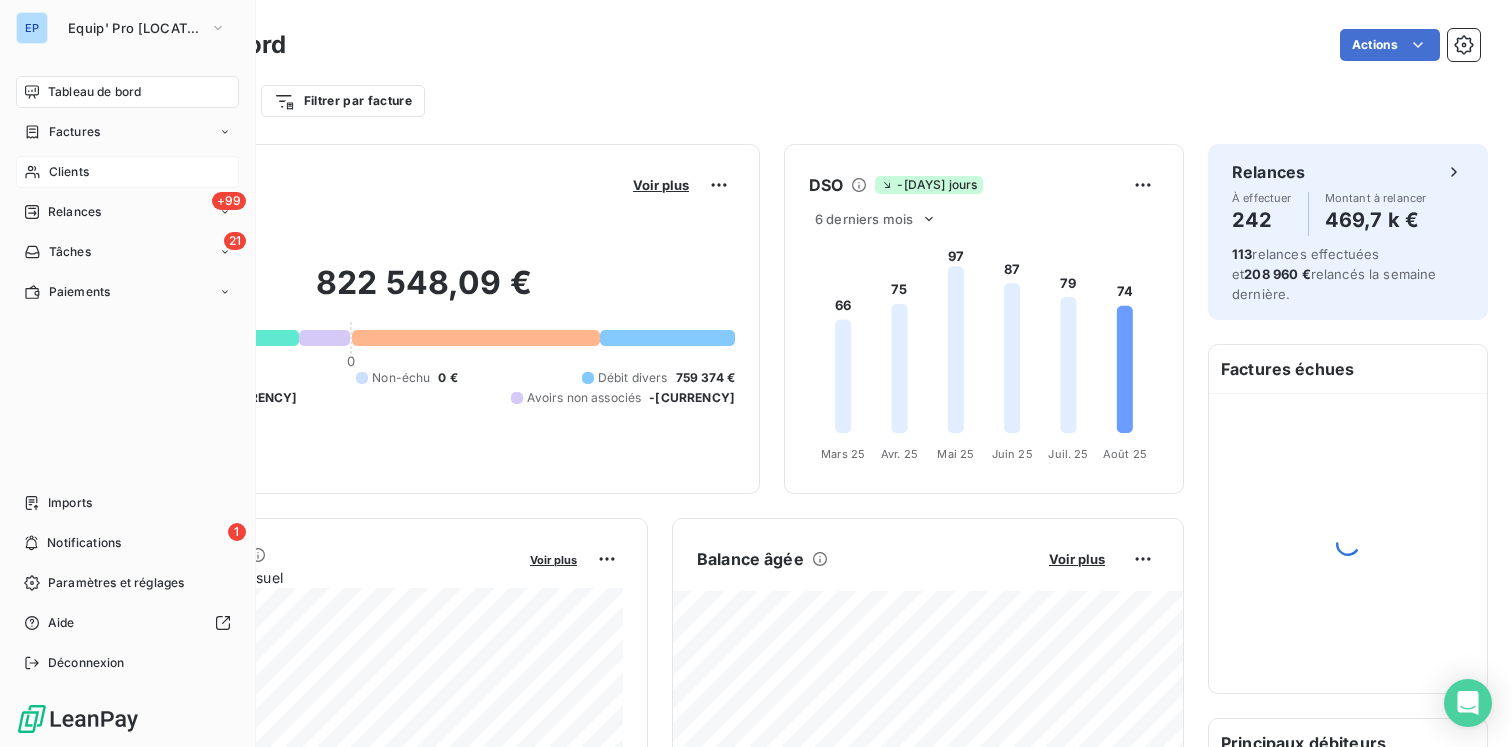 click on "Clients" at bounding box center (69, 172) 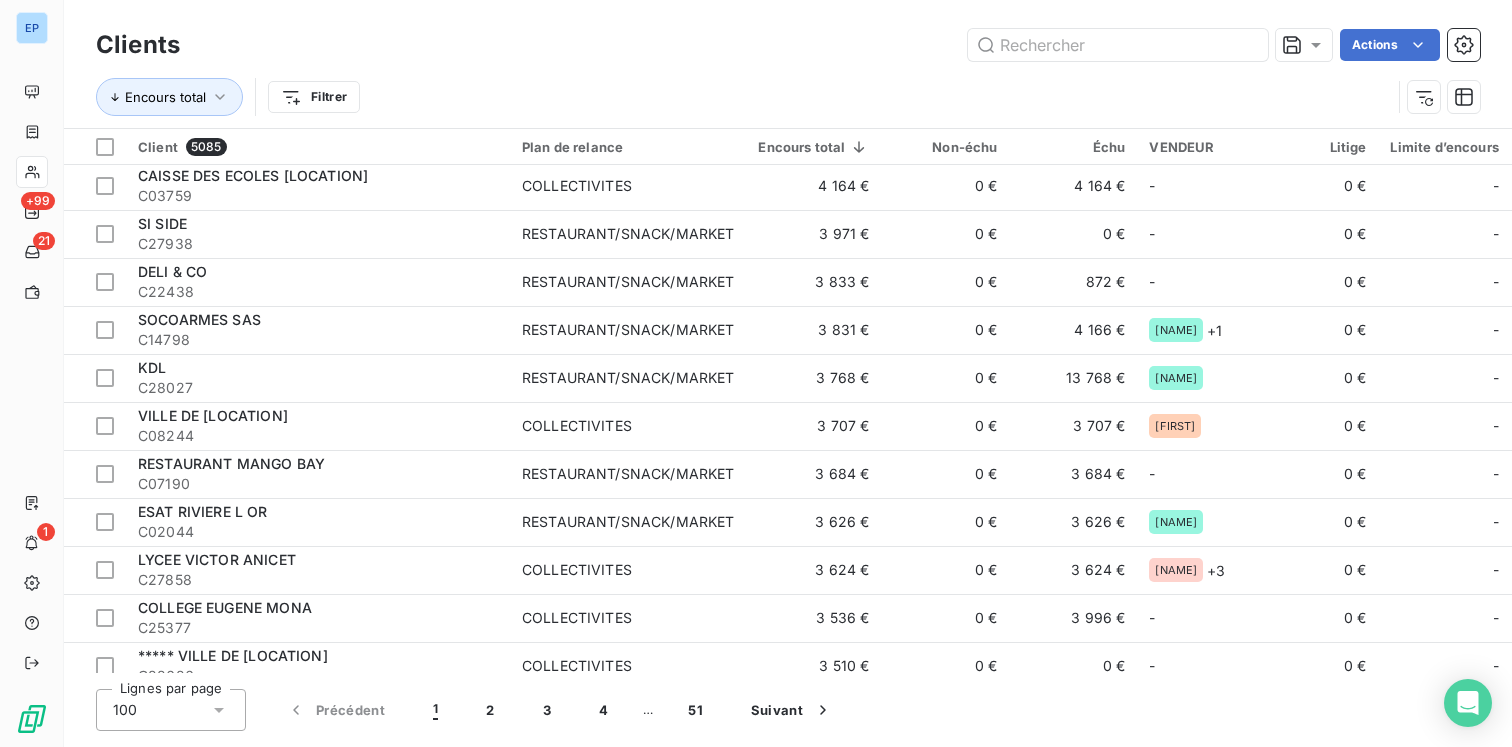 scroll, scrollTop: 2072, scrollLeft: 0, axis: vertical 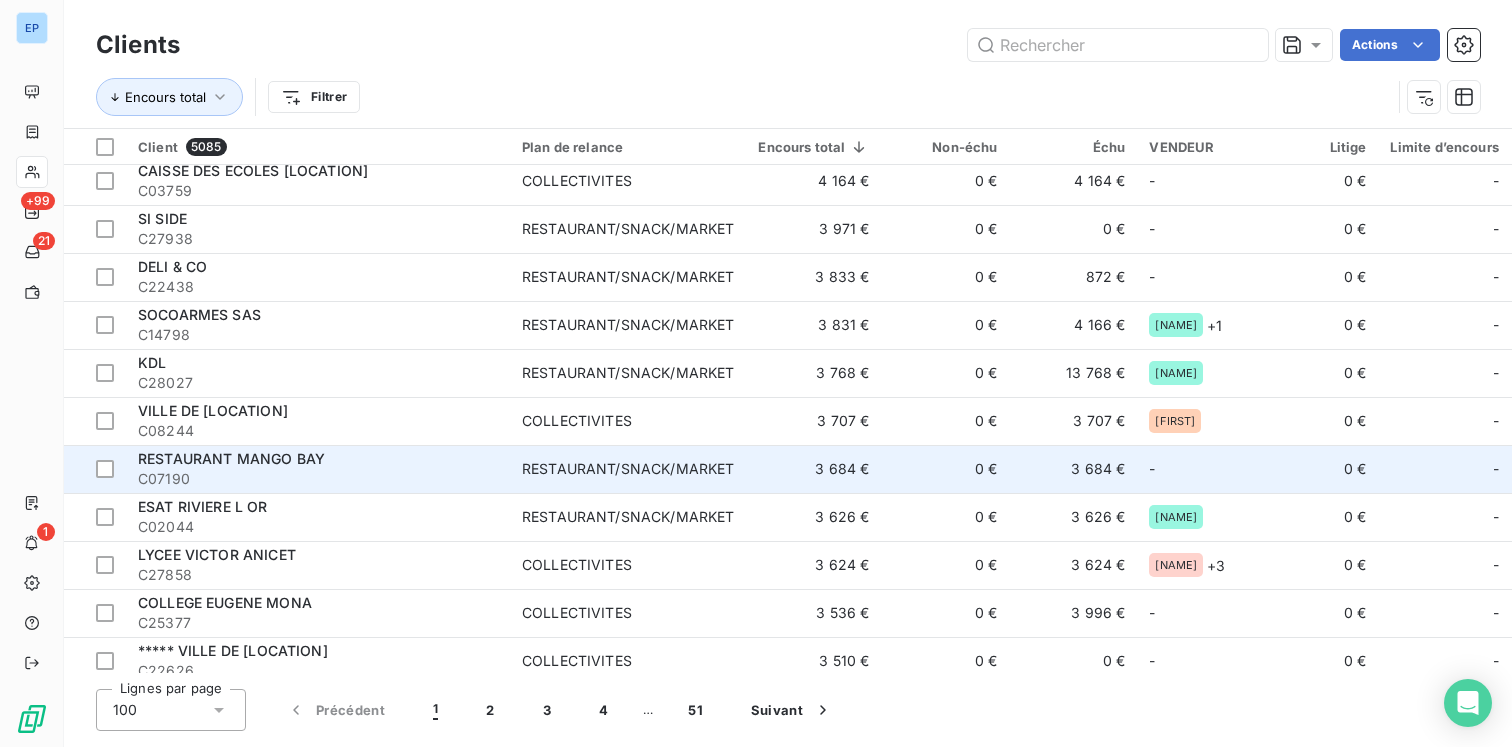 click on "C07190" at bounding box center [318, 479] 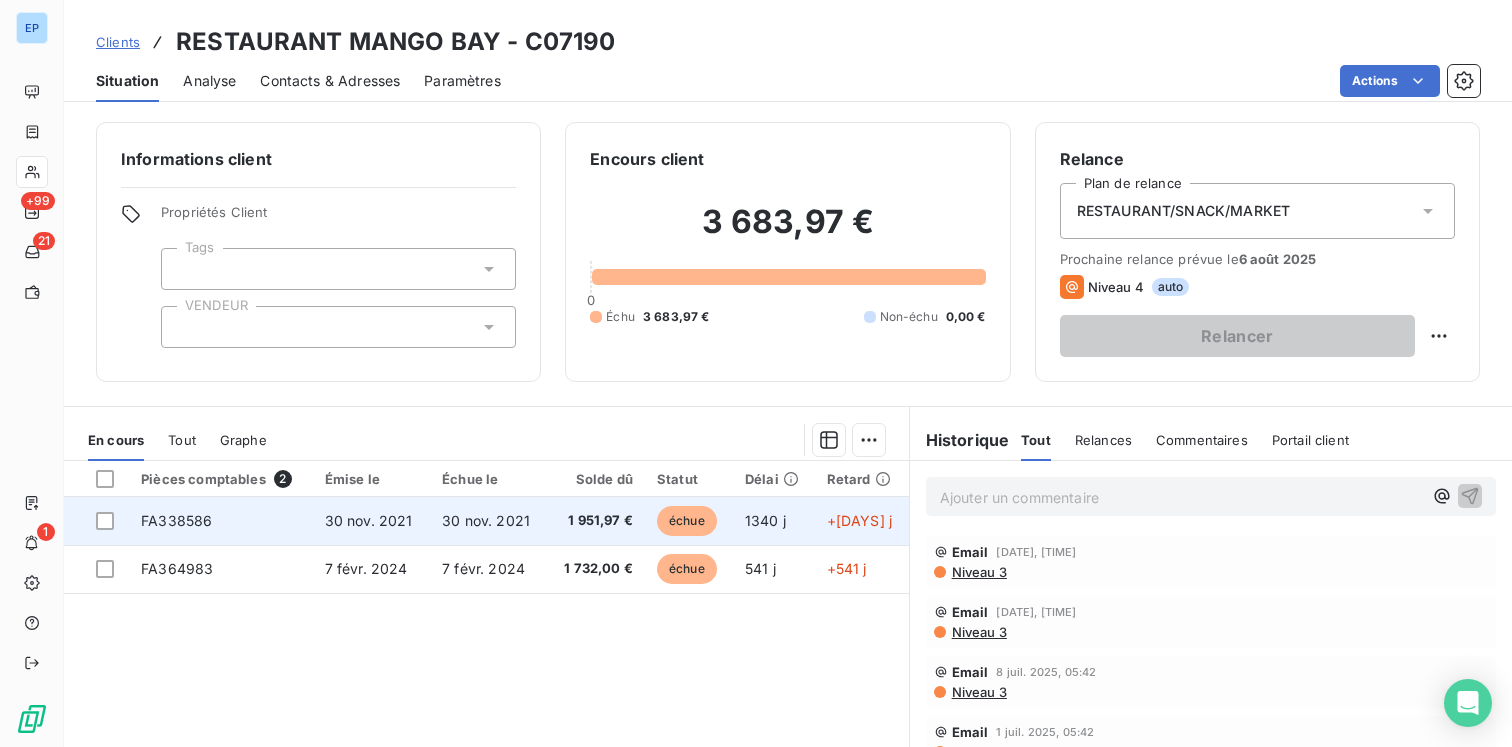 click on "1 951,97 €" at bounding box center [596, 521] 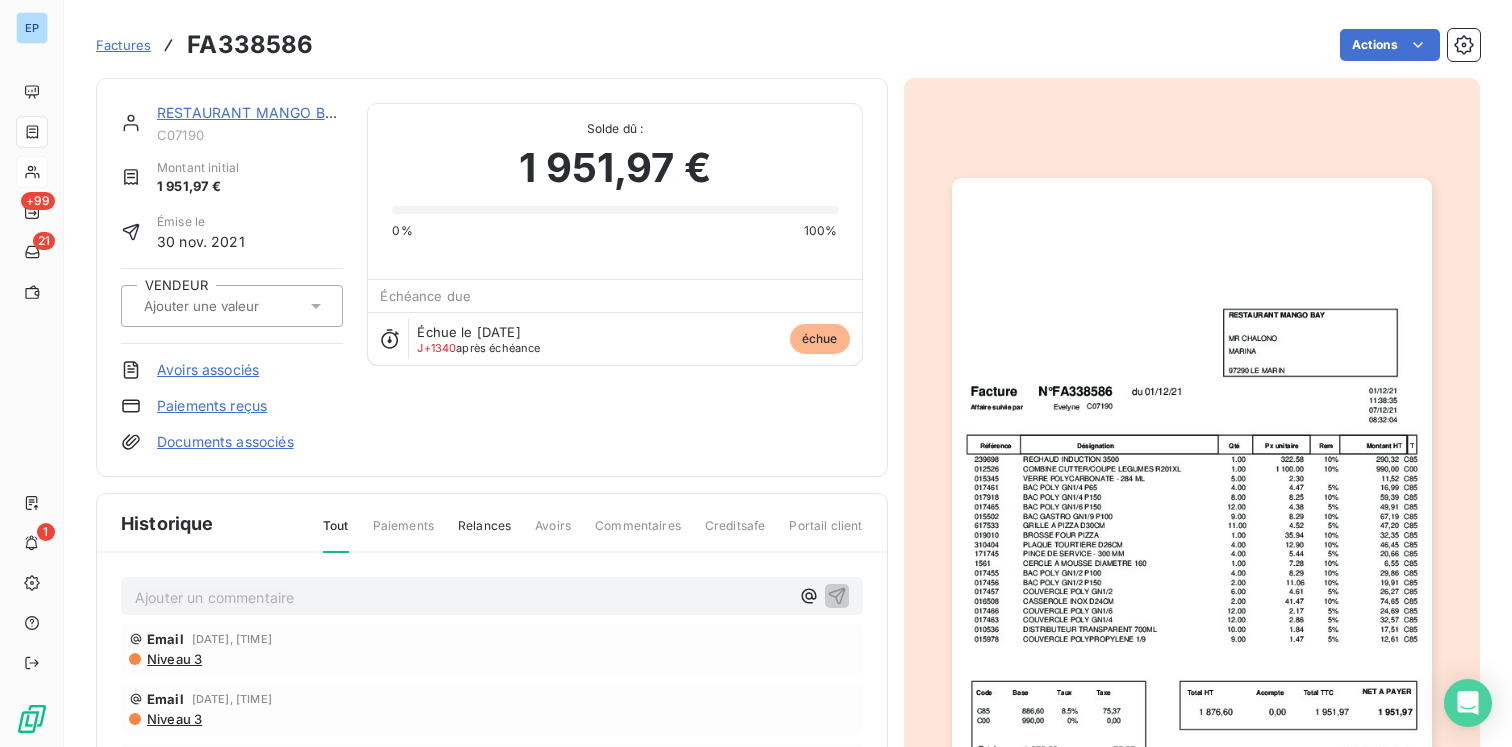 click 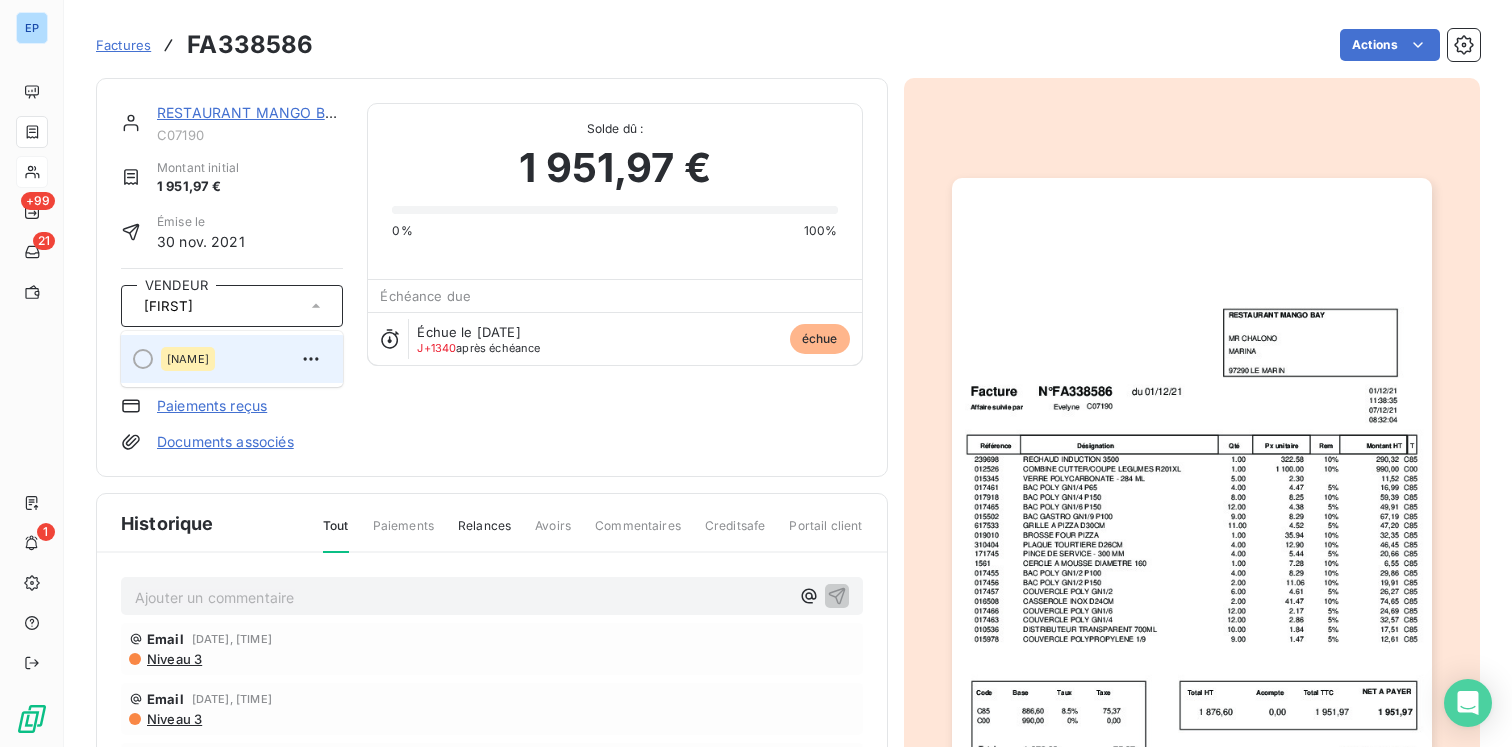 type on "[FIRST]" 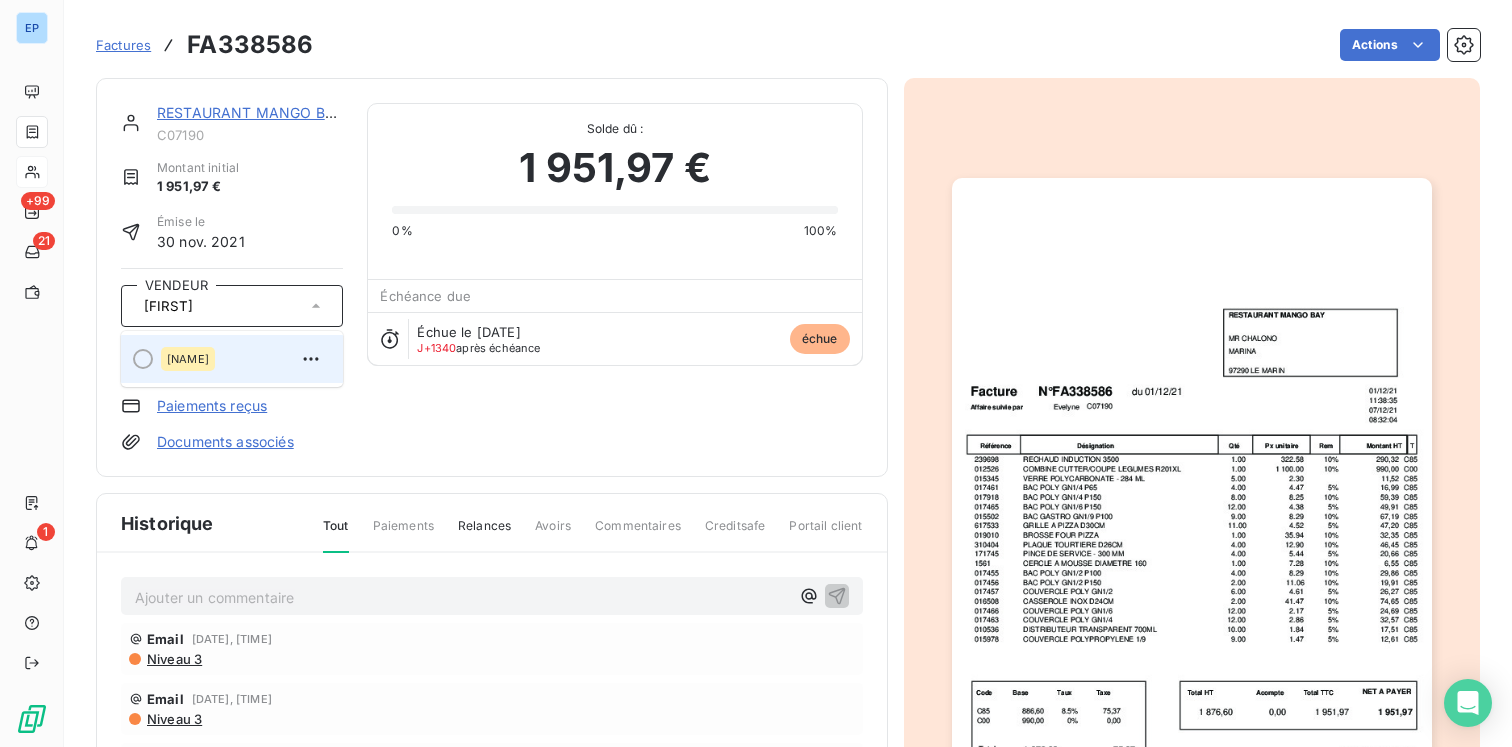 click on "[NAME]" at bounding box center (188, 359) 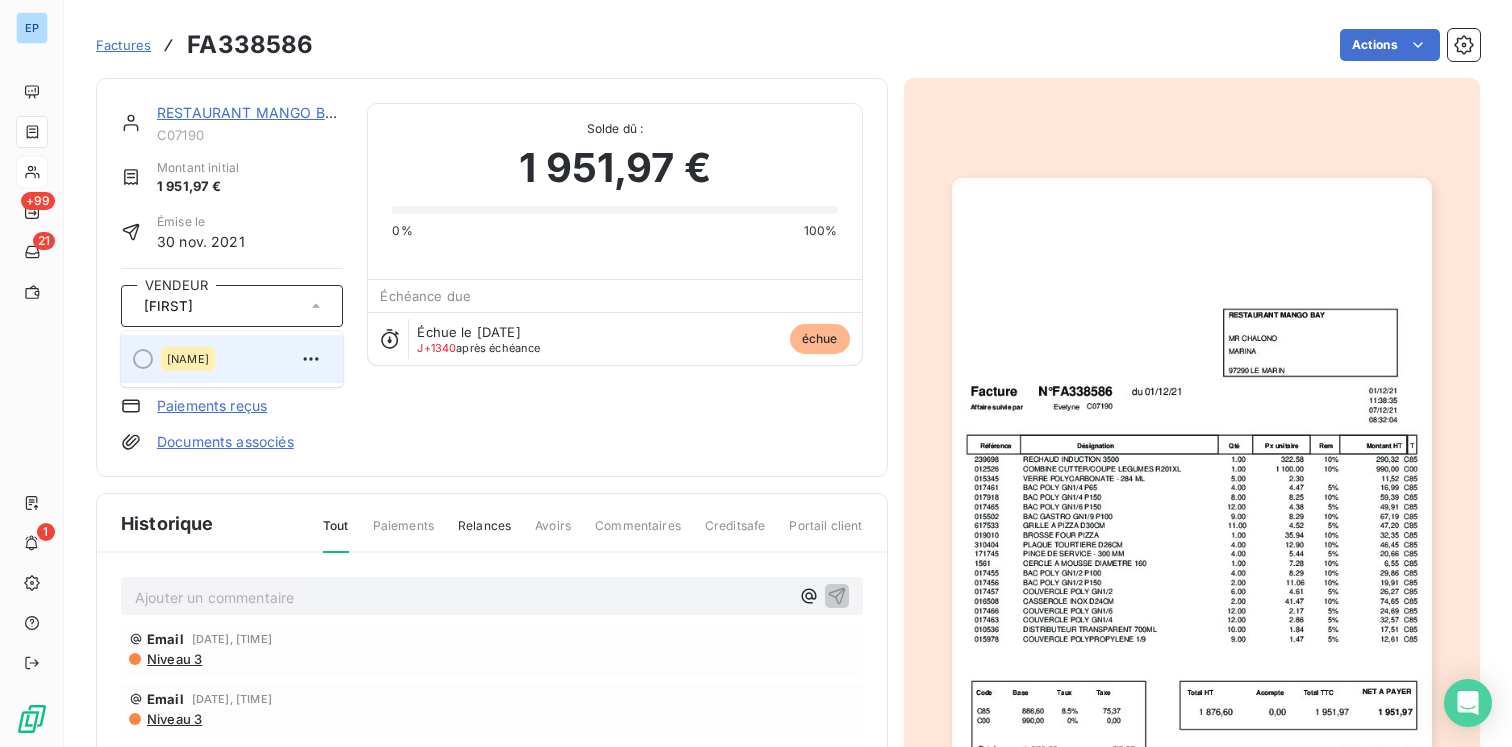 type 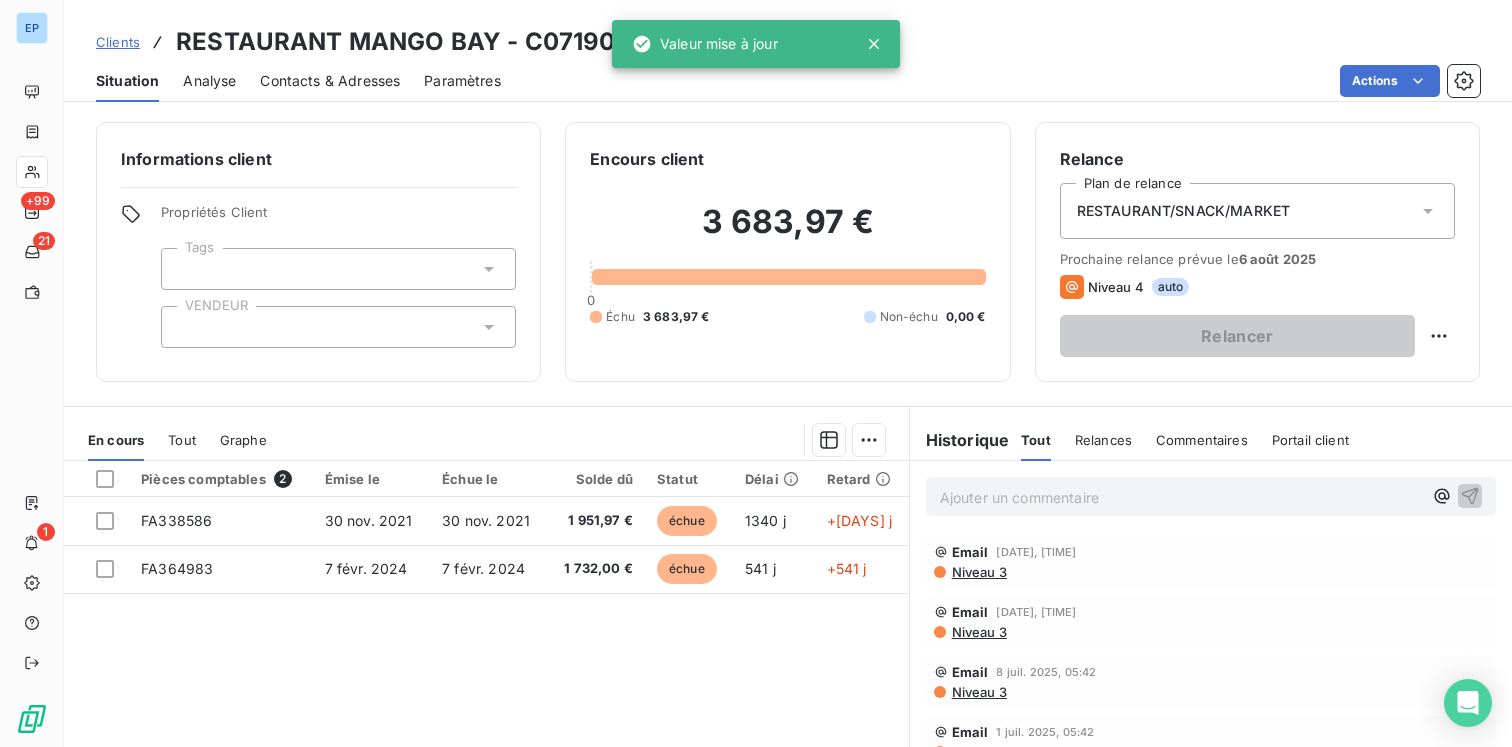 click at bounding box center (338, 327) 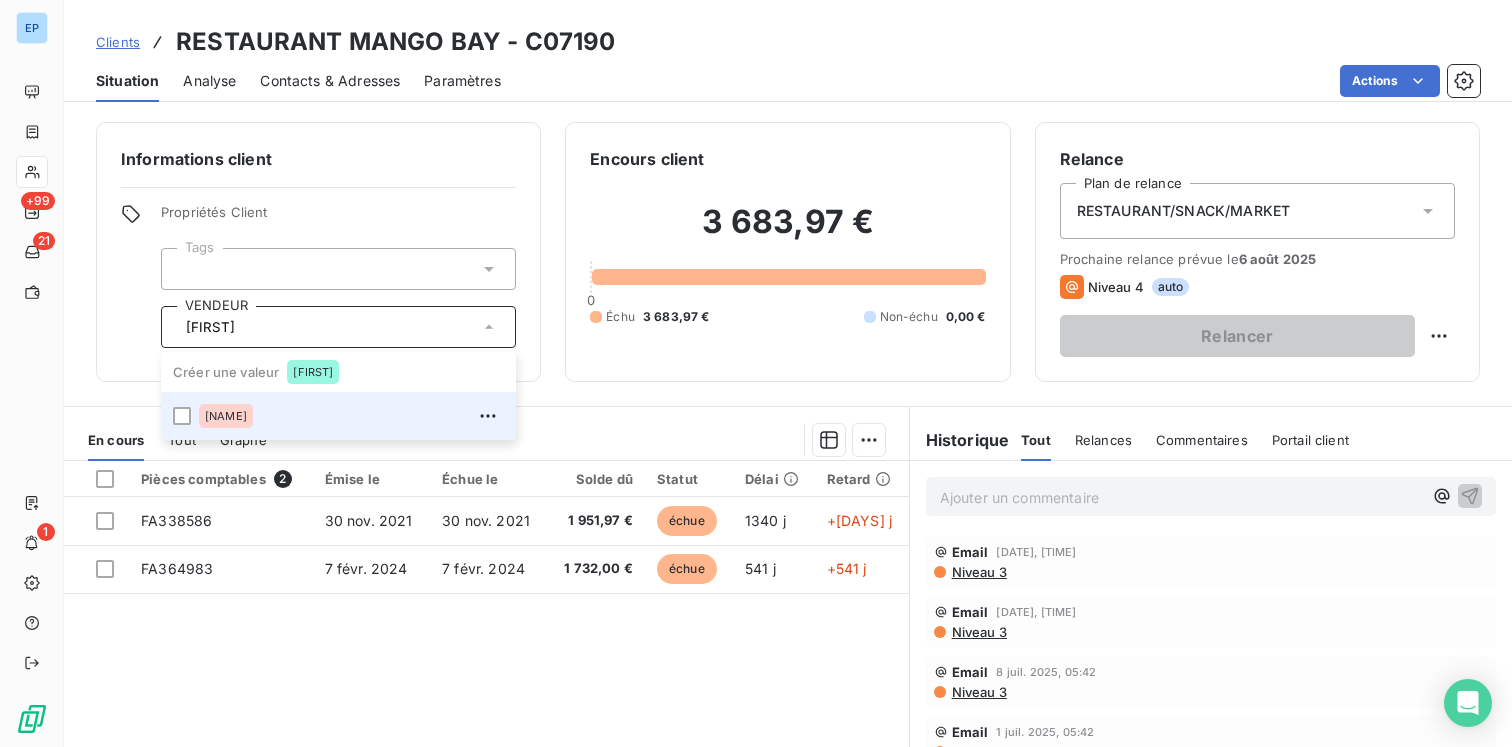 click on "[NAME]" at bounding box center [351, 416] 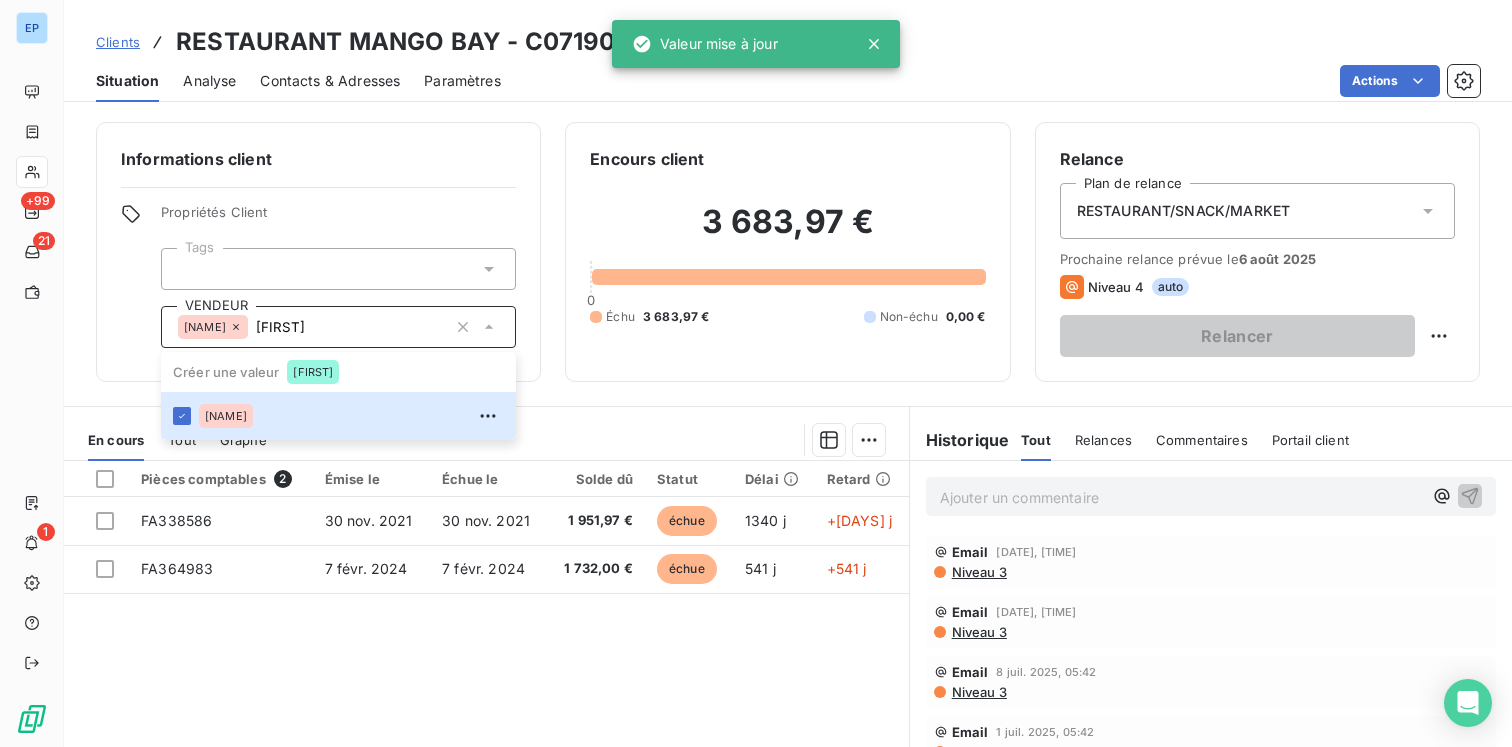 click on "FA338586 [DATE] [DATE] [CURRENCY] échue [DAYS] j +[DAYS] j FA364983 [DATE] [DATE] [CURRENCY] échue [DAYS] j +[DAYS] j" at bounding box center (486, 653) 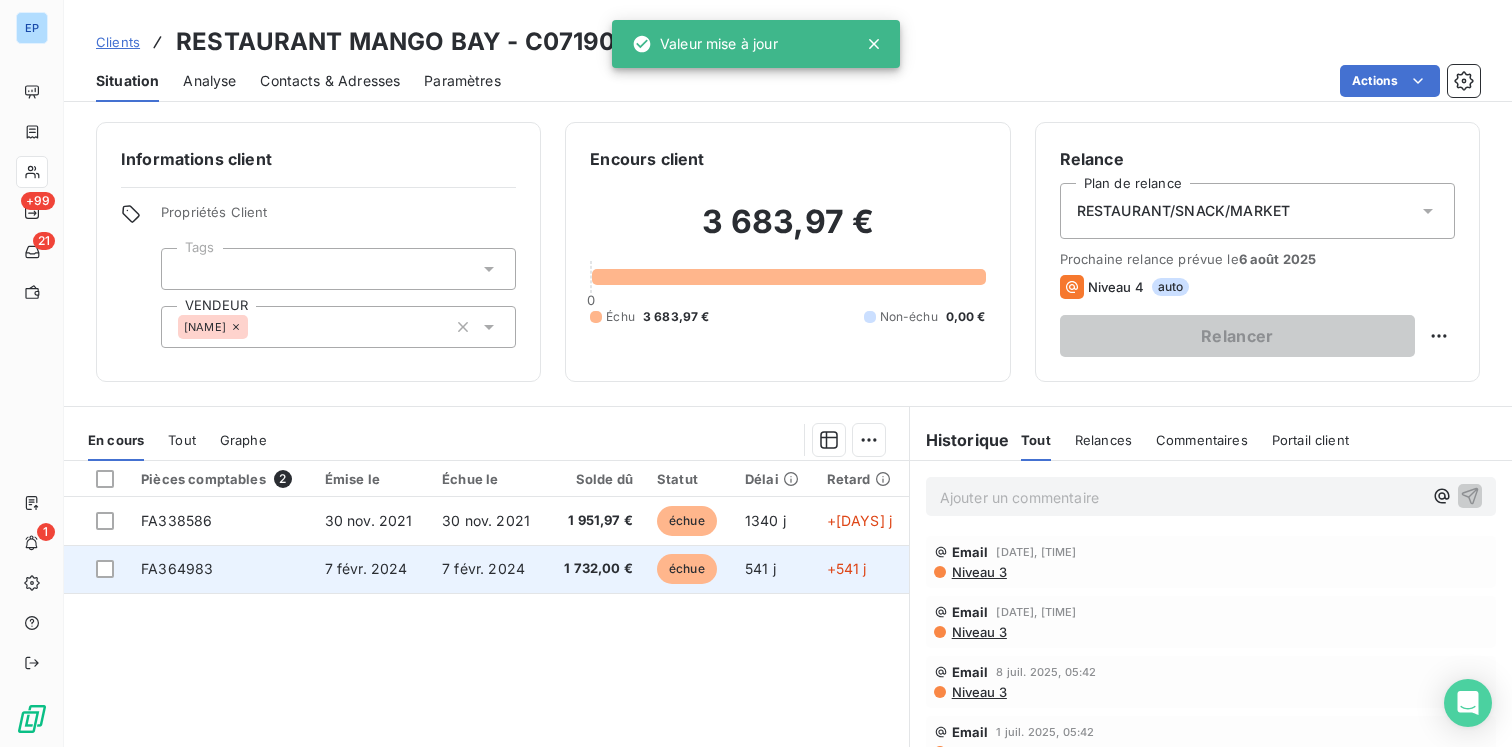 click on "FA364983" at bounding box center [177, 568] 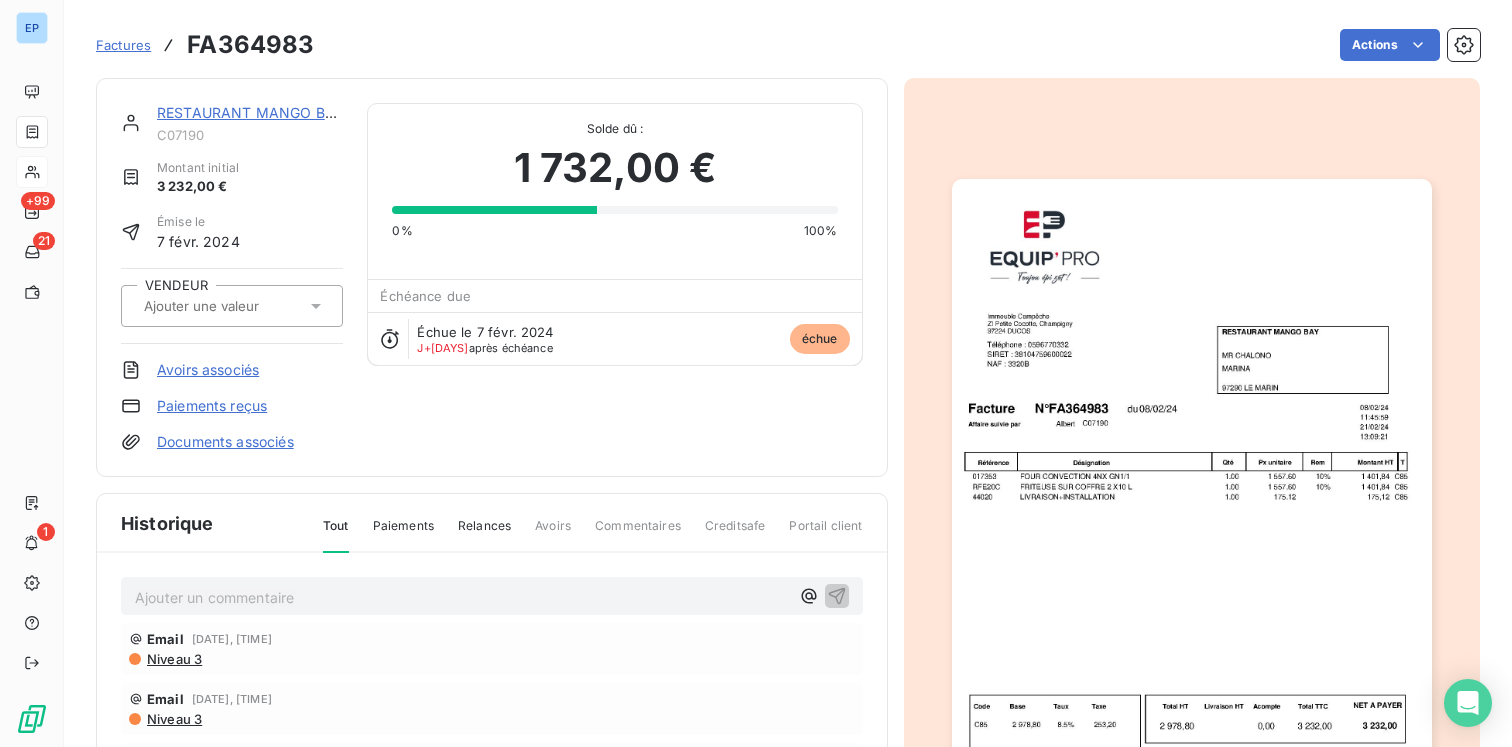 click 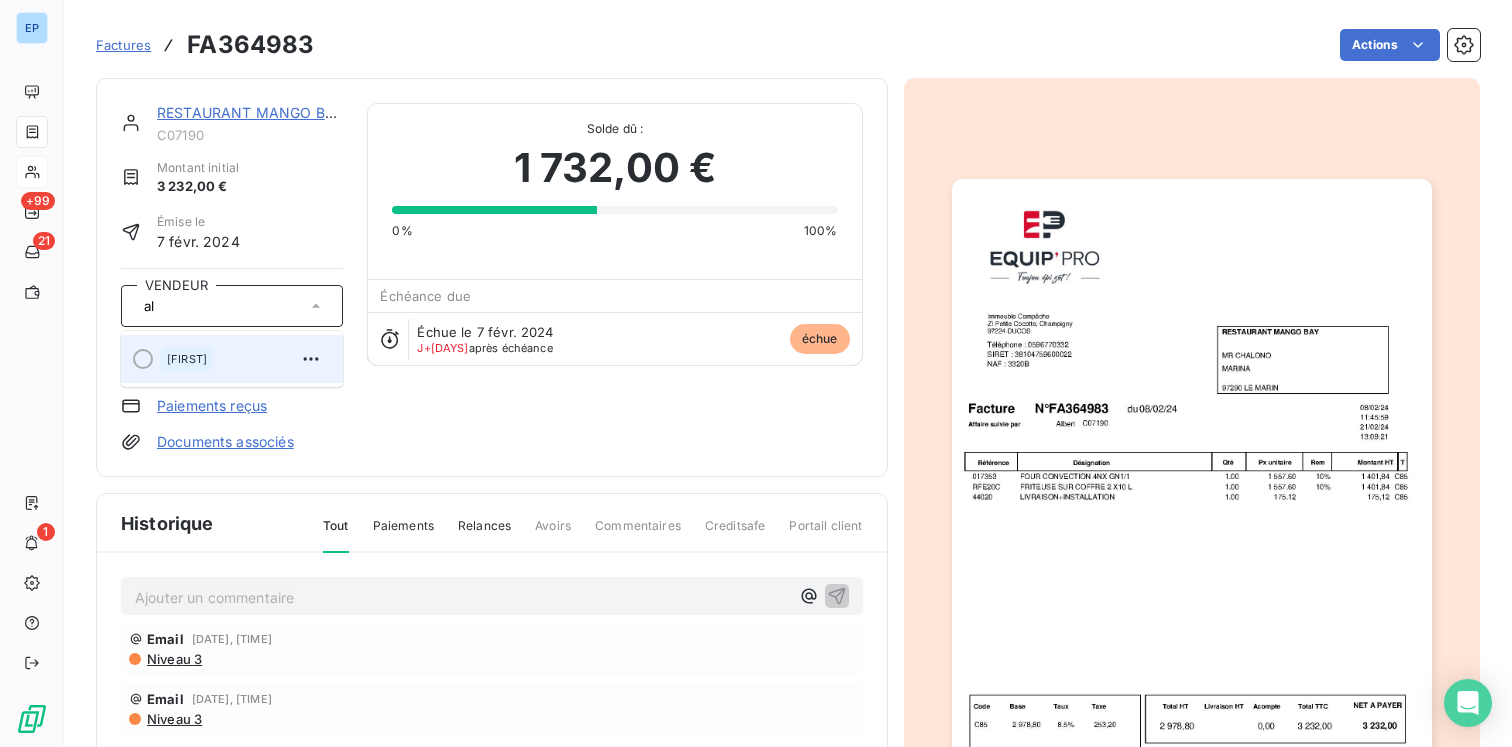 type on "al" 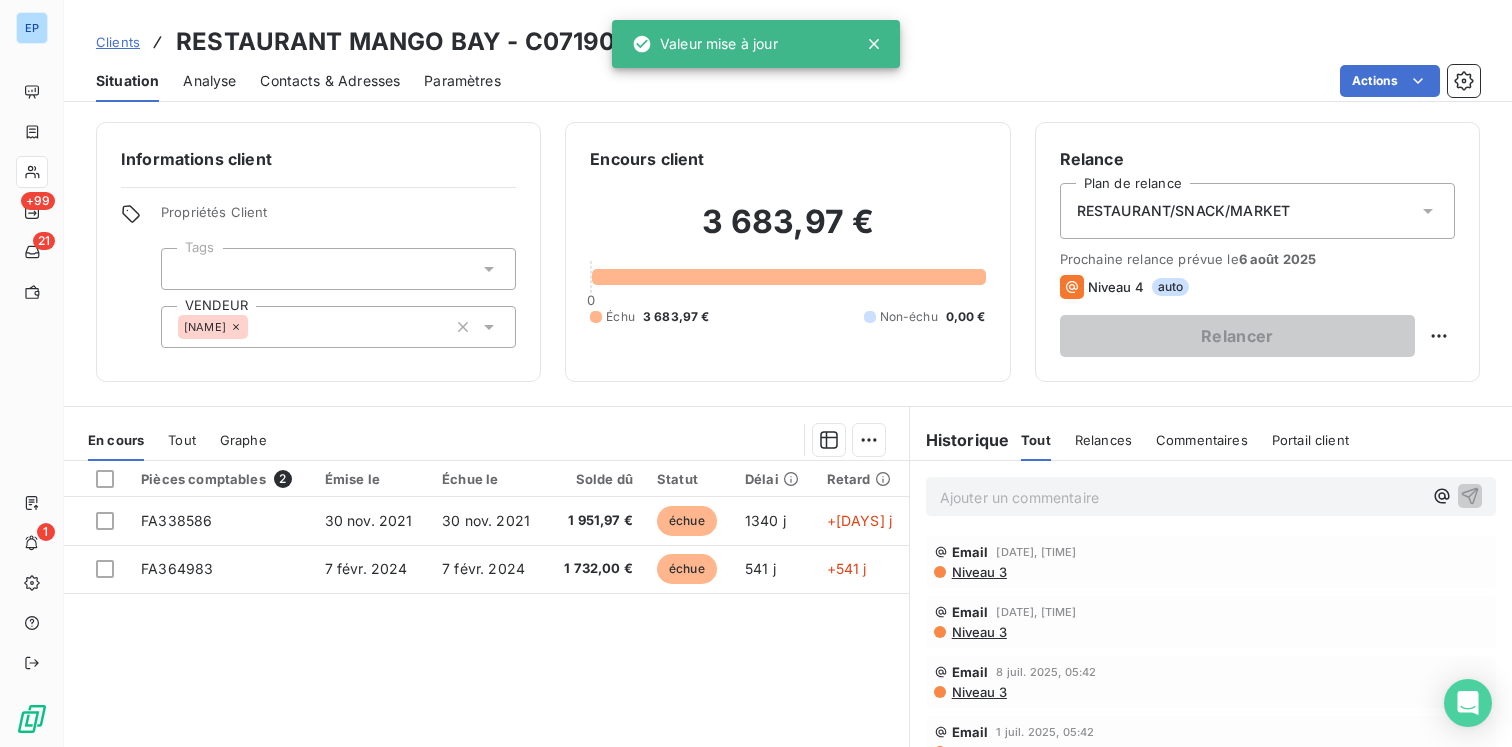 click on "[NAME]" at bounding box center [338, 327] 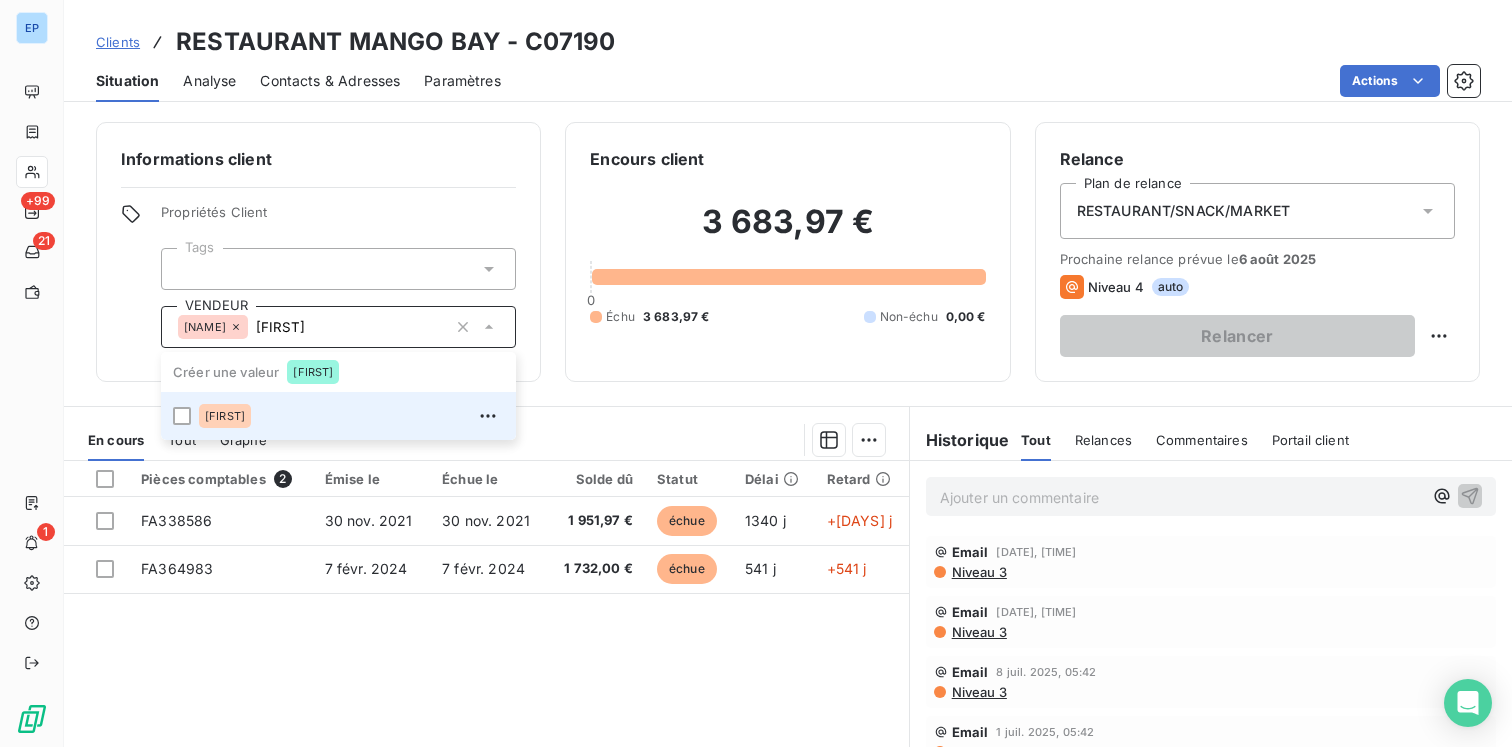 click on "[FIRST]" at bounding box center (225, 416) 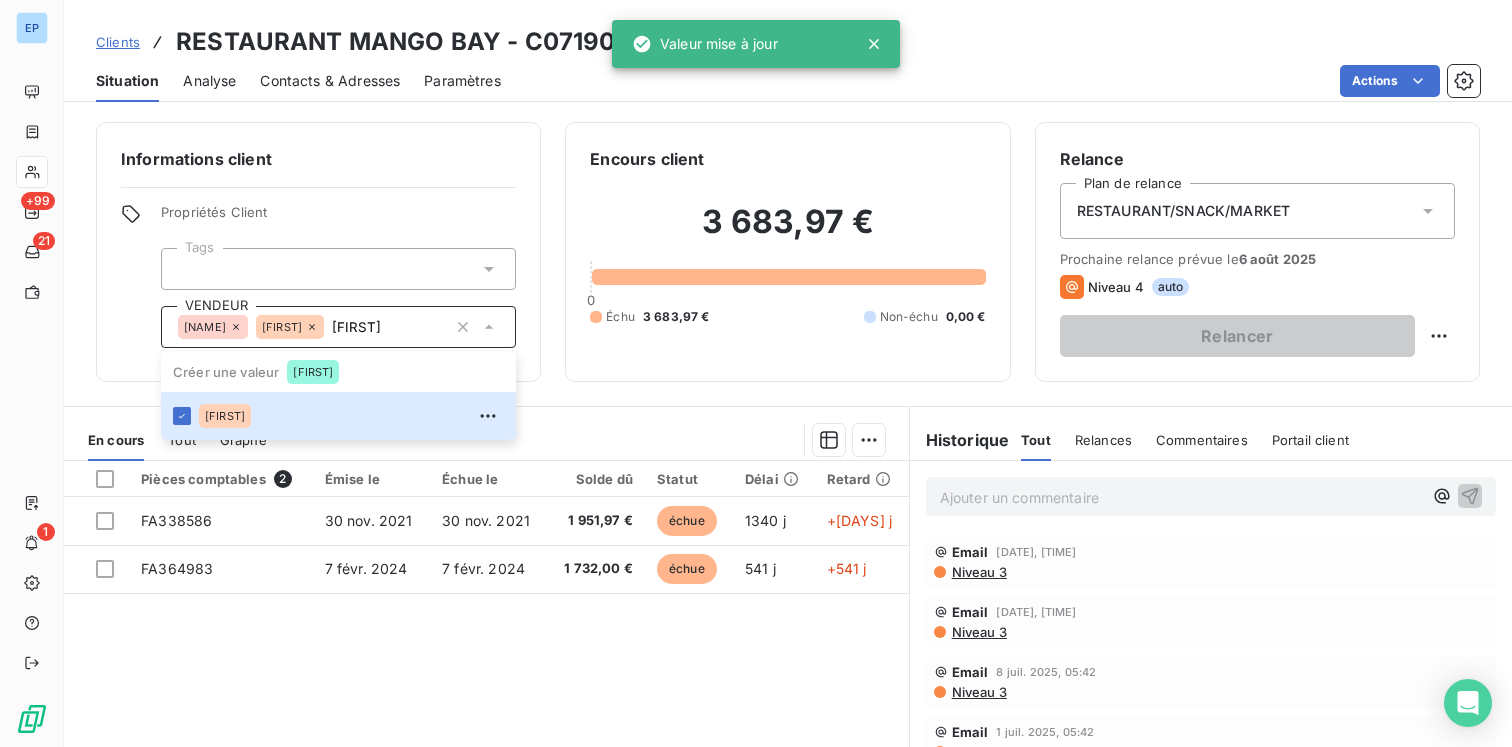 click on "Informations client Propriétés Client Tags VENDEUR [NAME] [LAST] albert Créer une valeur   albert Albert Encours client   3 683,97 € 0 Échu 3 683,97 € Non-échu 0,00 €   Relance Plan de relance RESTAURANT/SNACK/MARKET Prochaine relance prévue le  6 août 2025 Niveau 4 auto Relancer En cours Tout Graphe Pièces comptables 2 Émise le Échue le Solde dû Statut Délai   Retard   FA338586 30 nov. 2021 30 nov. 2021 1 951,97 € échue 1340 j +1340 j FA364983 7 févr. 2024 7 févr. 2024 1 732,00 € échue 541 j +541 j Lignes par page 25 Précédent 1 Suivant Historique Tout Relances Commentaires Portail client Tout Relances Commentaires Portail client Ajouter un commentaire ﻿ Email 28 juil. 2025, 05:42 Niveau 3 Email 18 juil. 2025, 05:42 Niveau 3 Email 8 juil. 2025, 05:42 Niveau 3 Email 1 juil. 2025, 05:42 Niveau 3 Email 24 juin 2025, 05:42 Niveau 2 Email 17 juin 2025, 05:42 Niveau 1 Email 10 juin 2025, 14:36 Niveau 3 Email 17 juin 2024, 15:01 Message envoyé Email 11 juin 2024, 15:22  :  :" at bounding box center [788, 428] 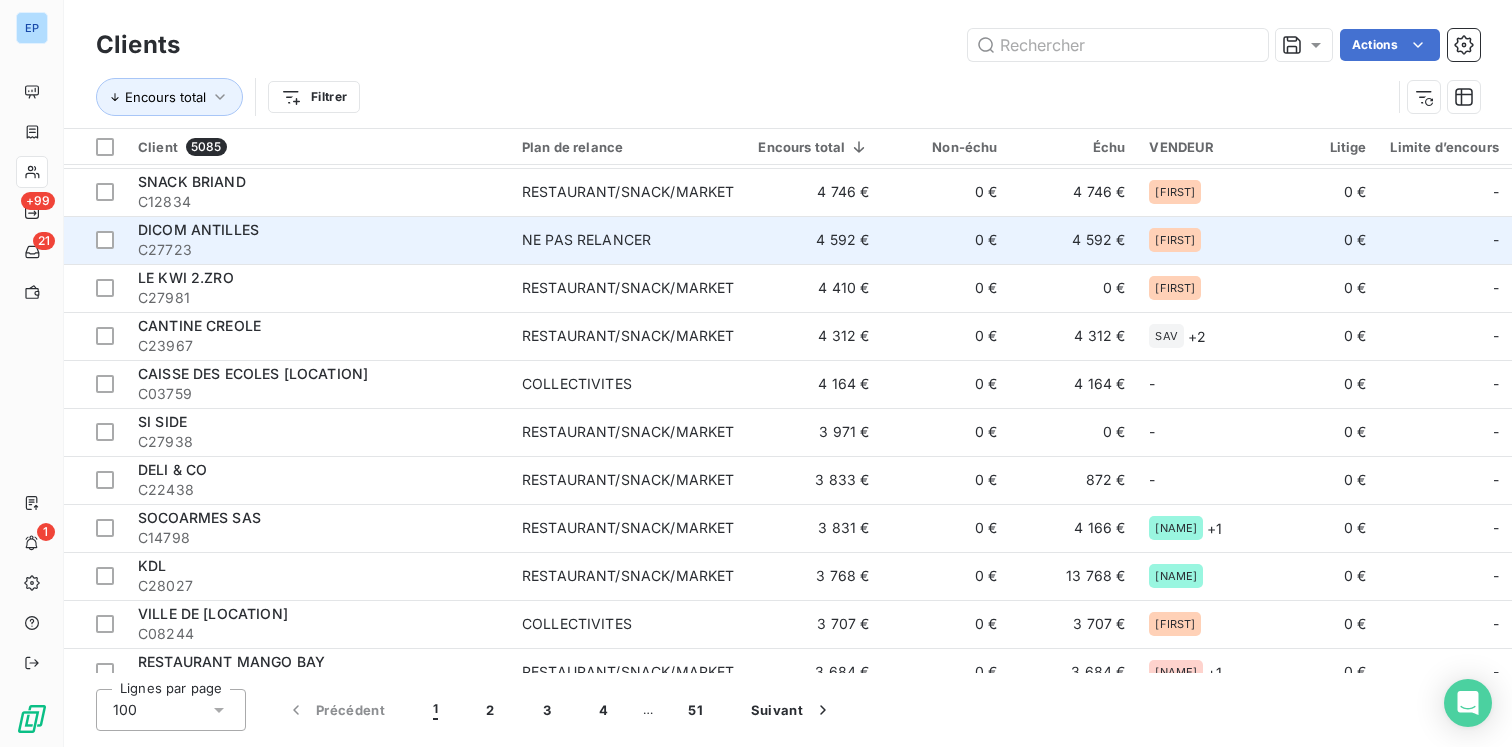 scroll, scrollTop: 1878, scrollLeft: 0, axis: vertical 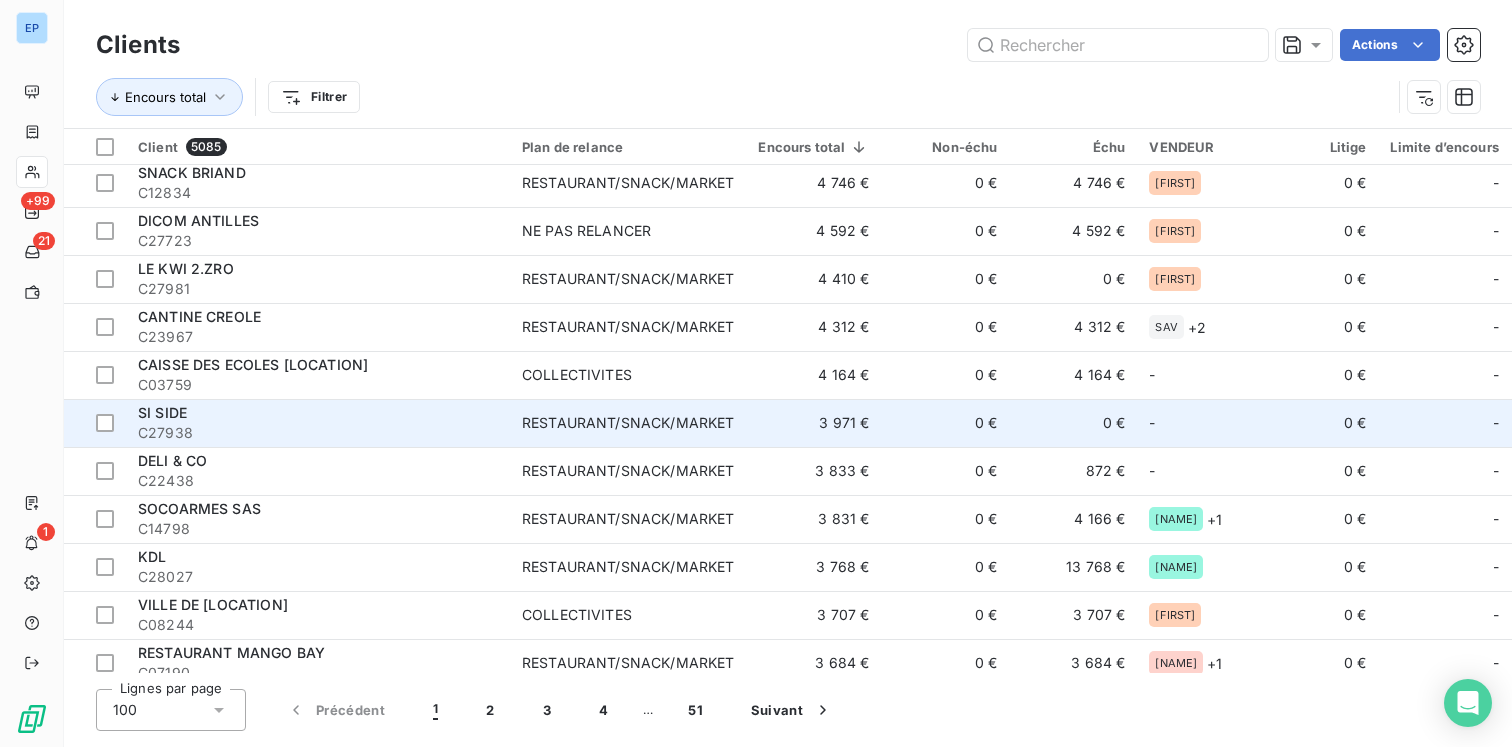 click on "C27938" at bounding box center [318, 433] 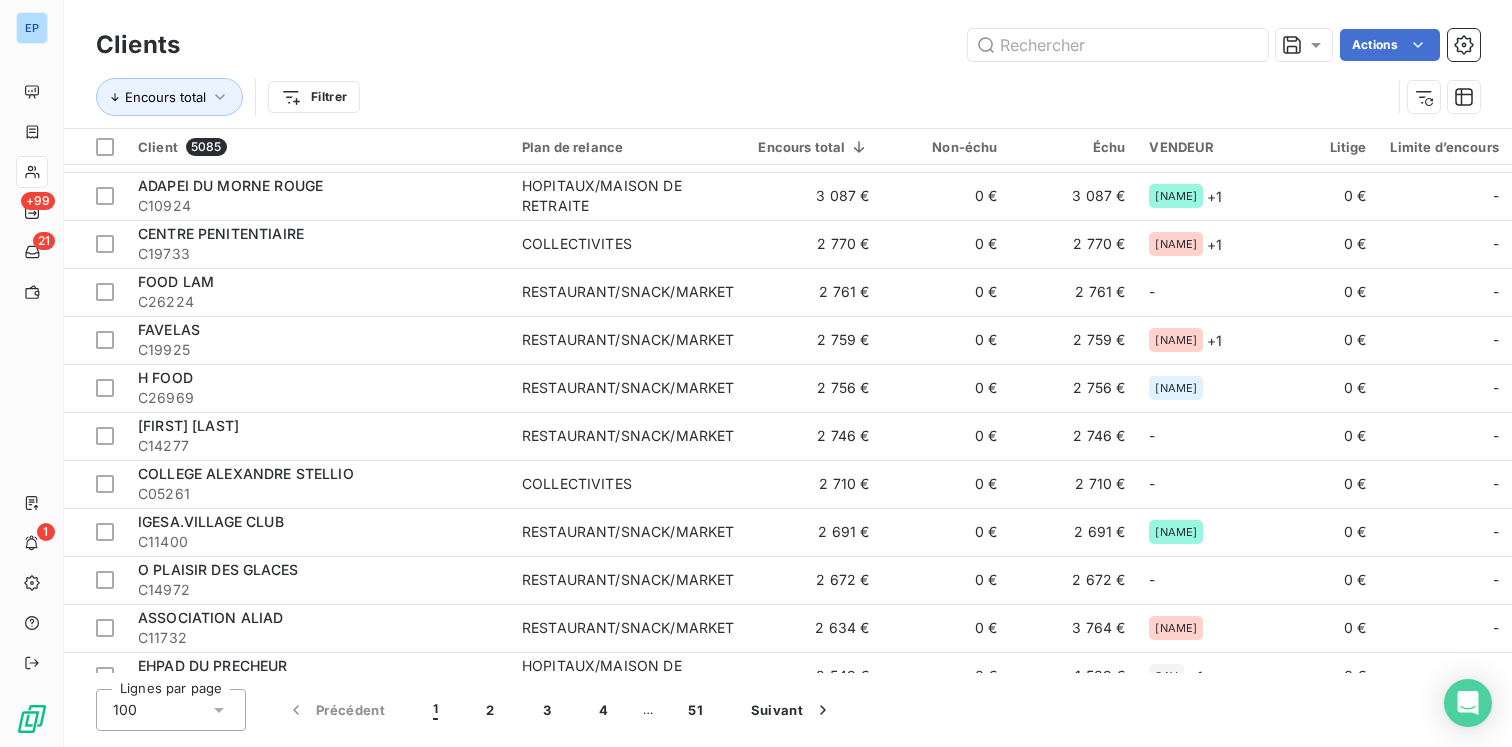 scroll, scrollTop: 2973, scrollLeft: 0, axis: vertical 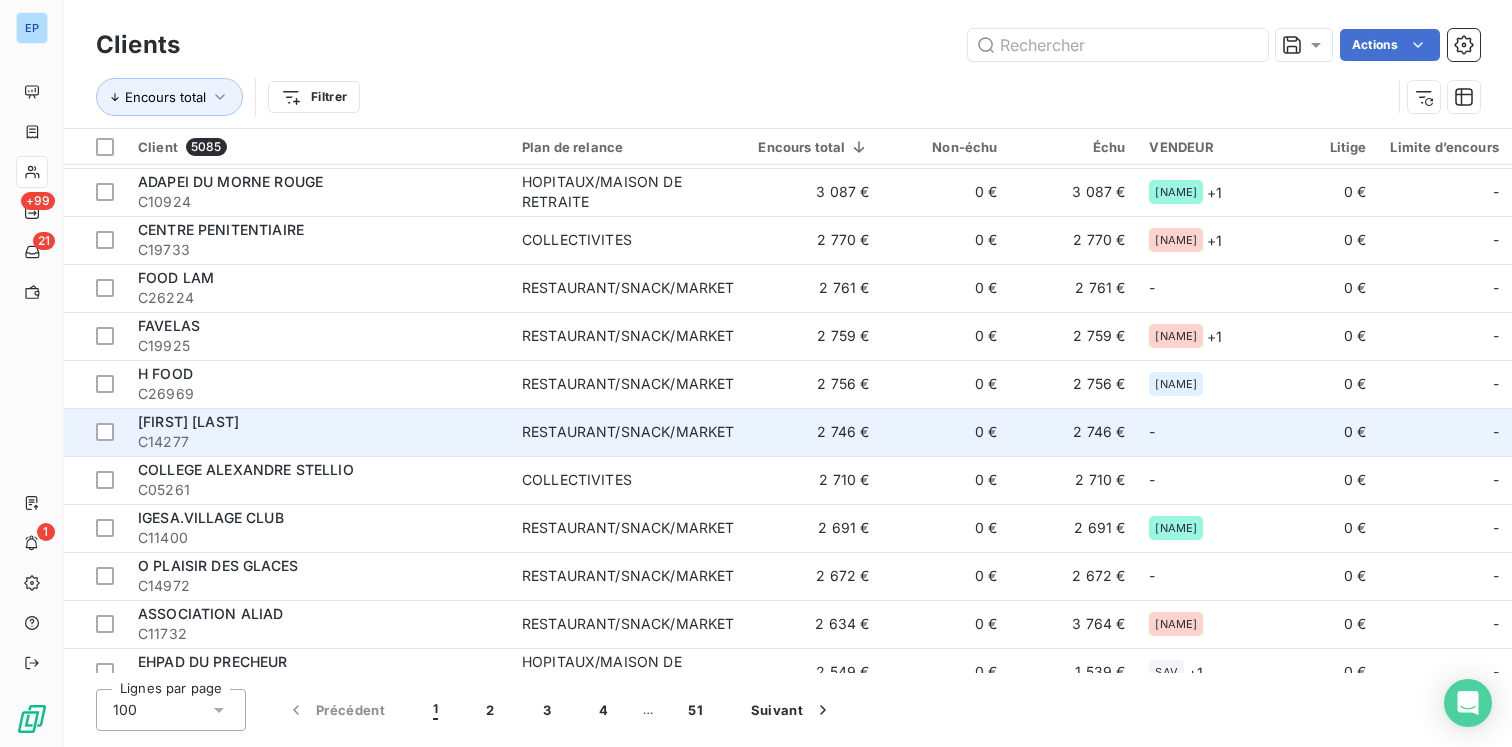 click on "RESTAURANT/SNACK/MARKET" at bounding box center (628, 432) 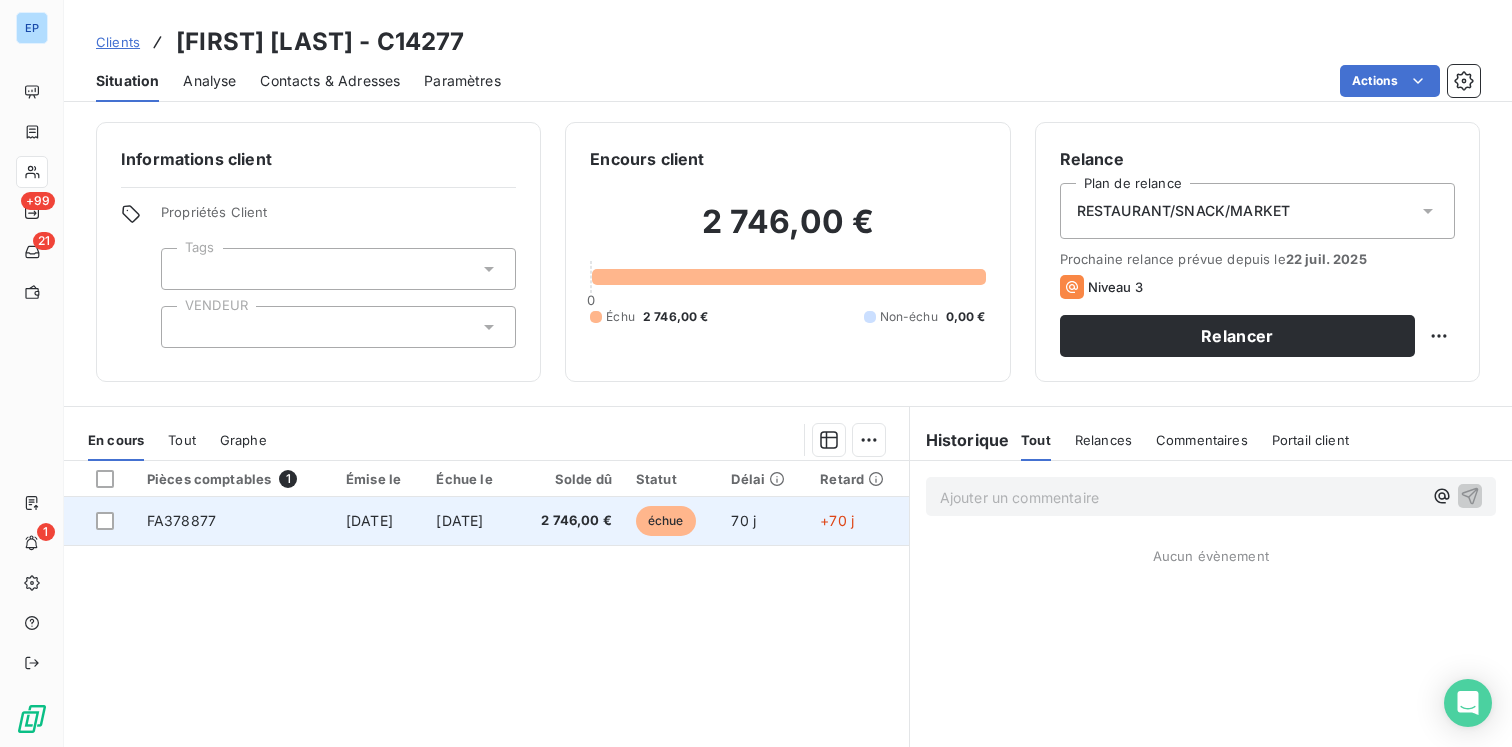 click on "[DATE]" at bounding box center [459, 520] 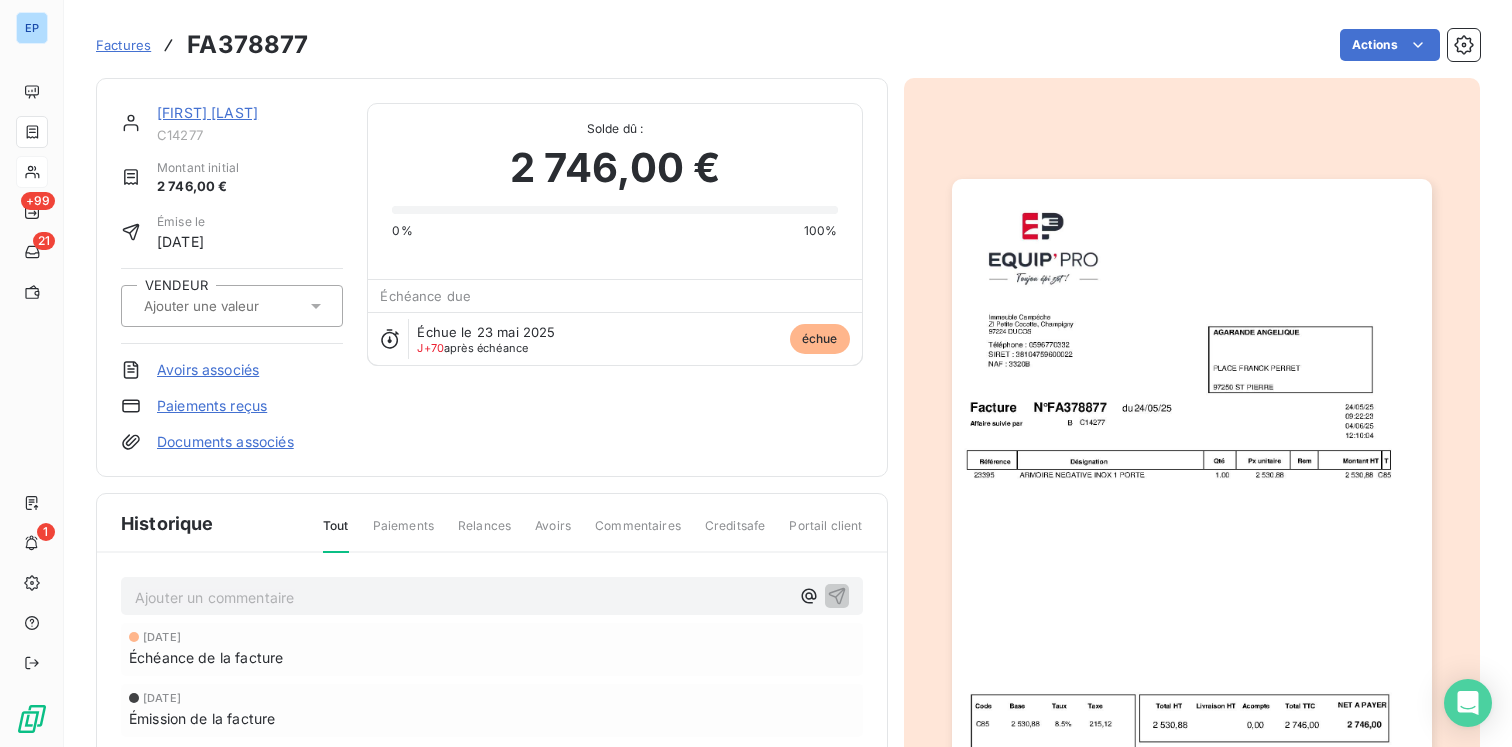 click at bounding box center (232, 306) 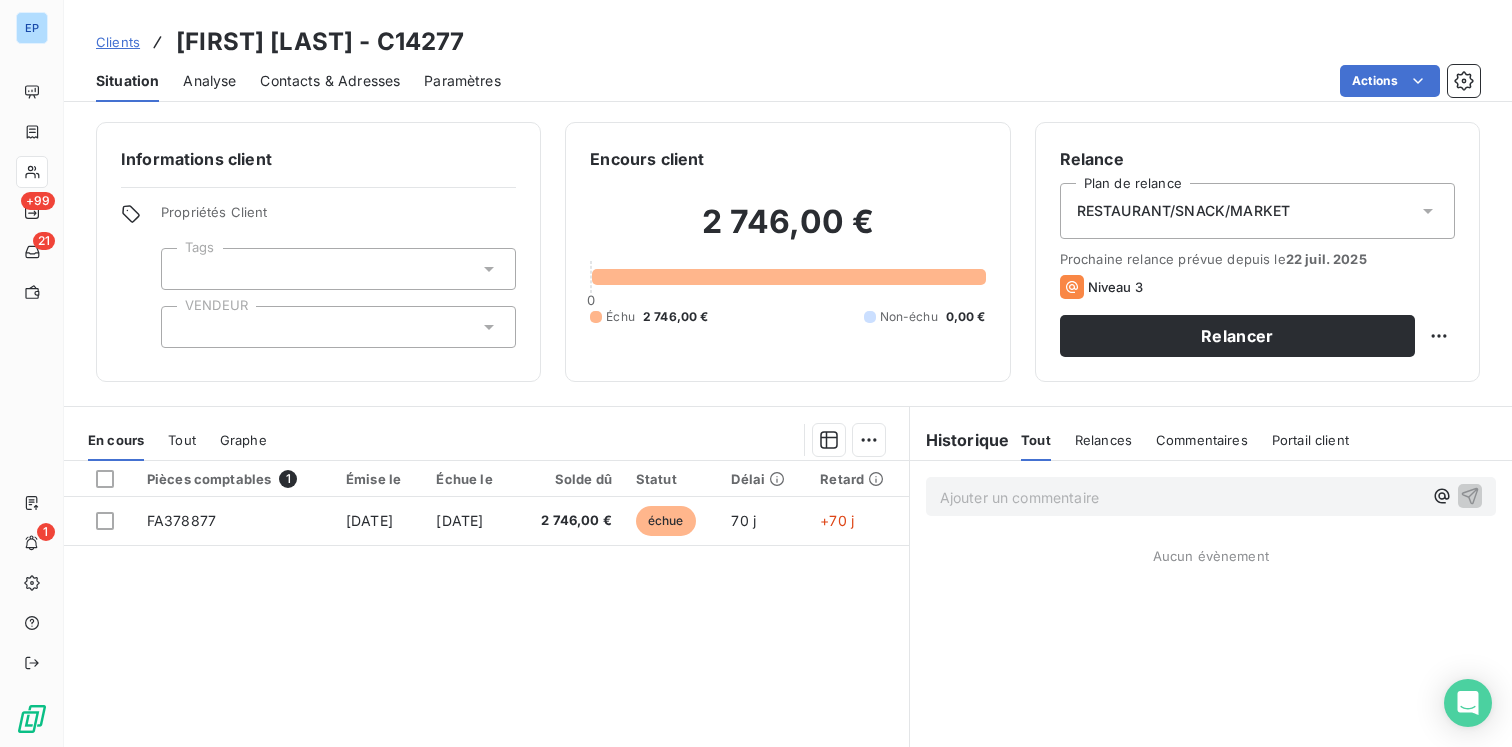 click at bounding box center [338, 327] 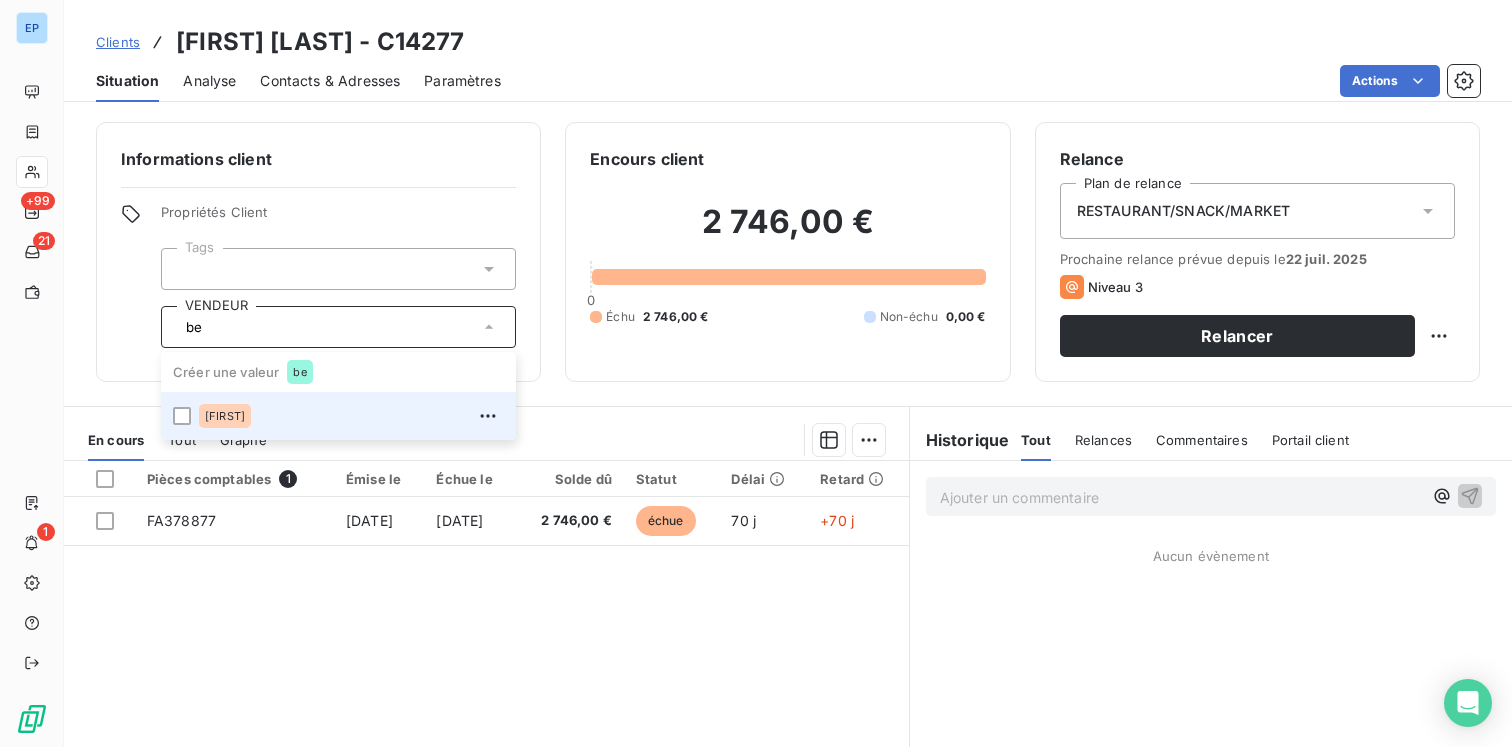 type on "b" 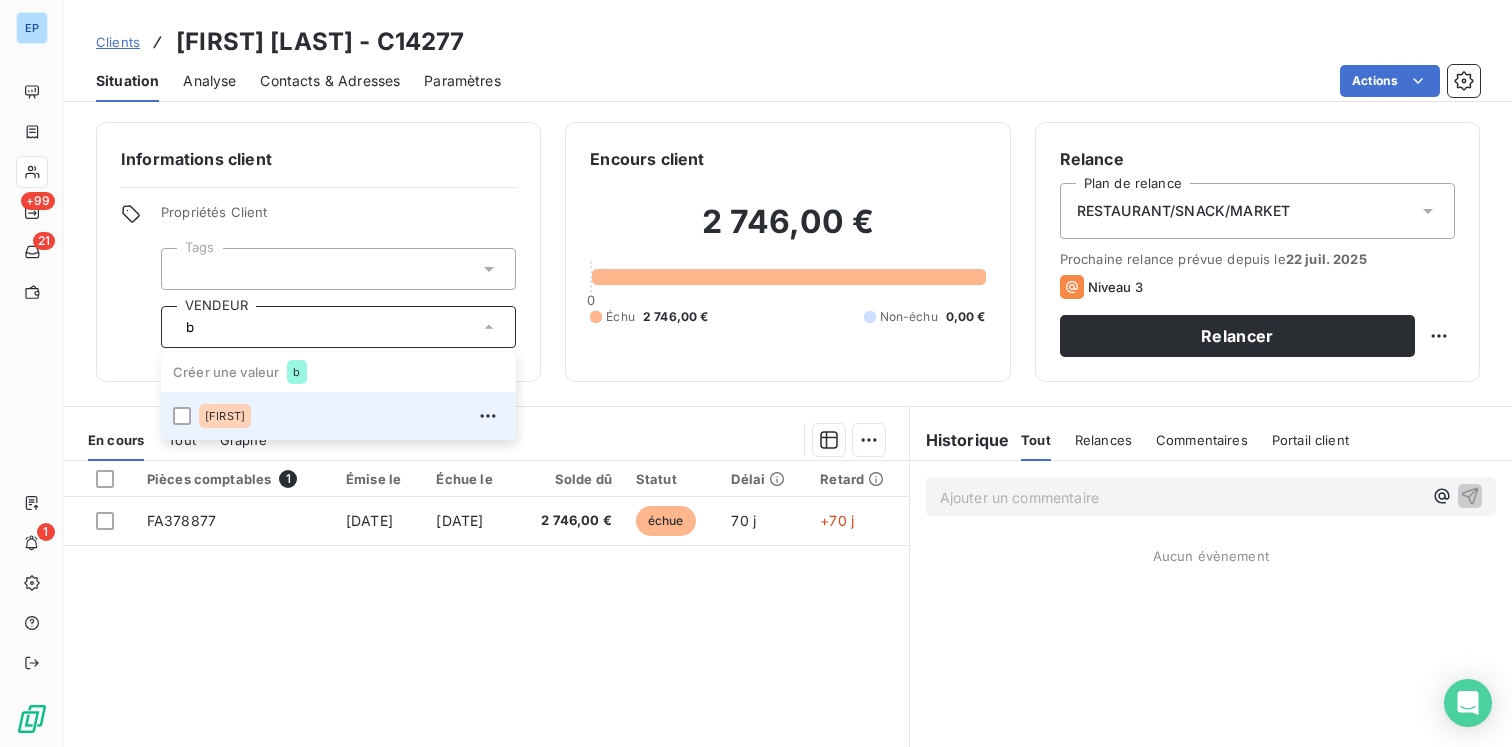 type 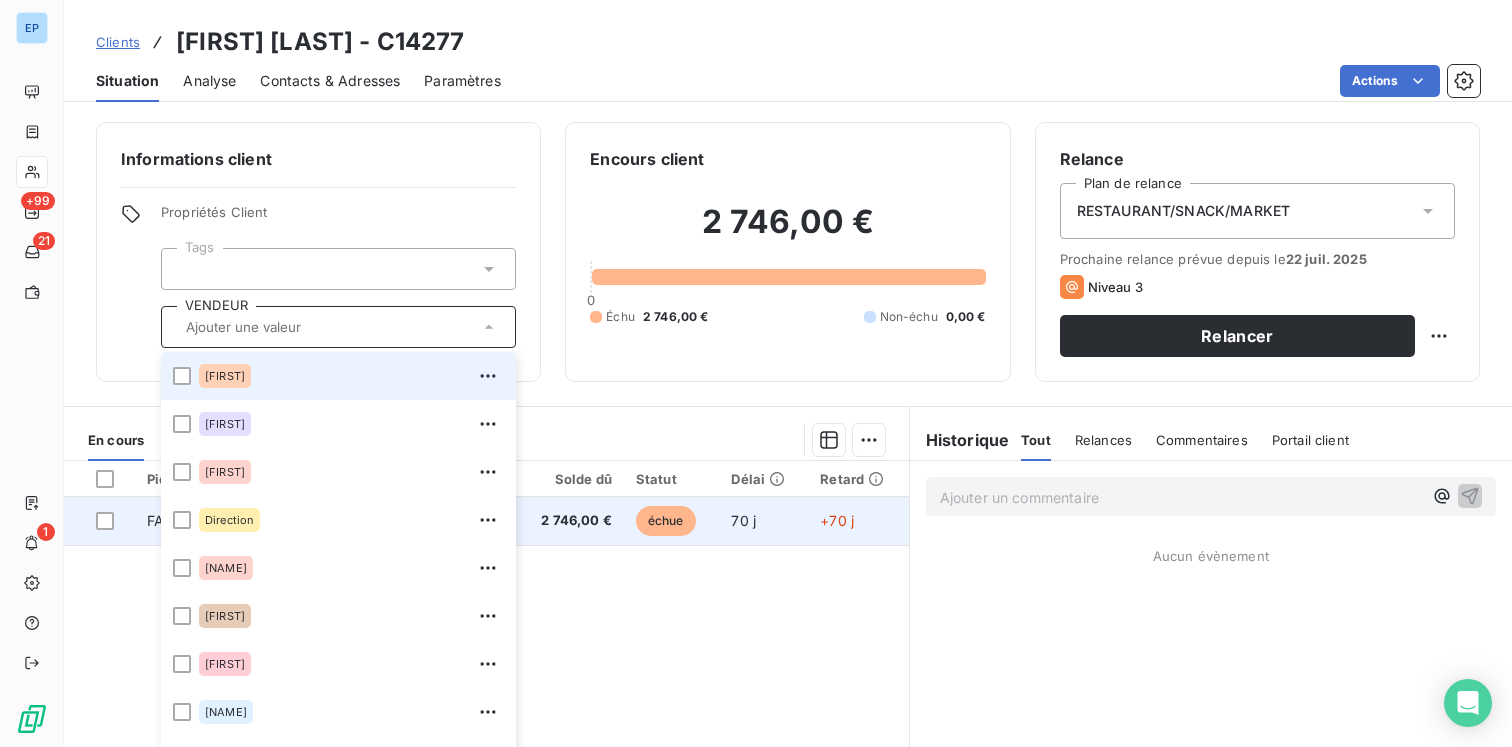 click on "2 746,00 €" at bounding box center (570, 521) 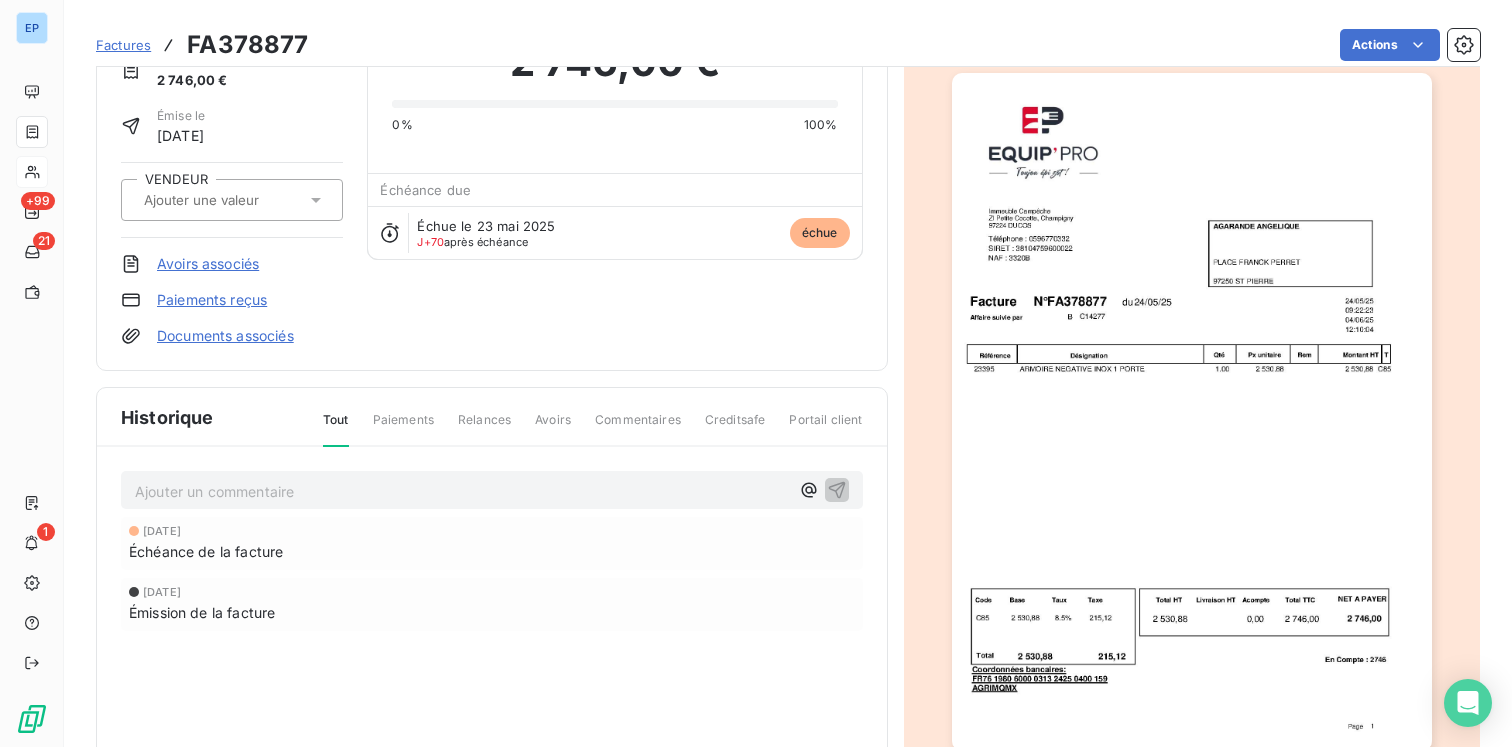 scroll, scrollTop: 0, scrollLeft: 0, axis: both 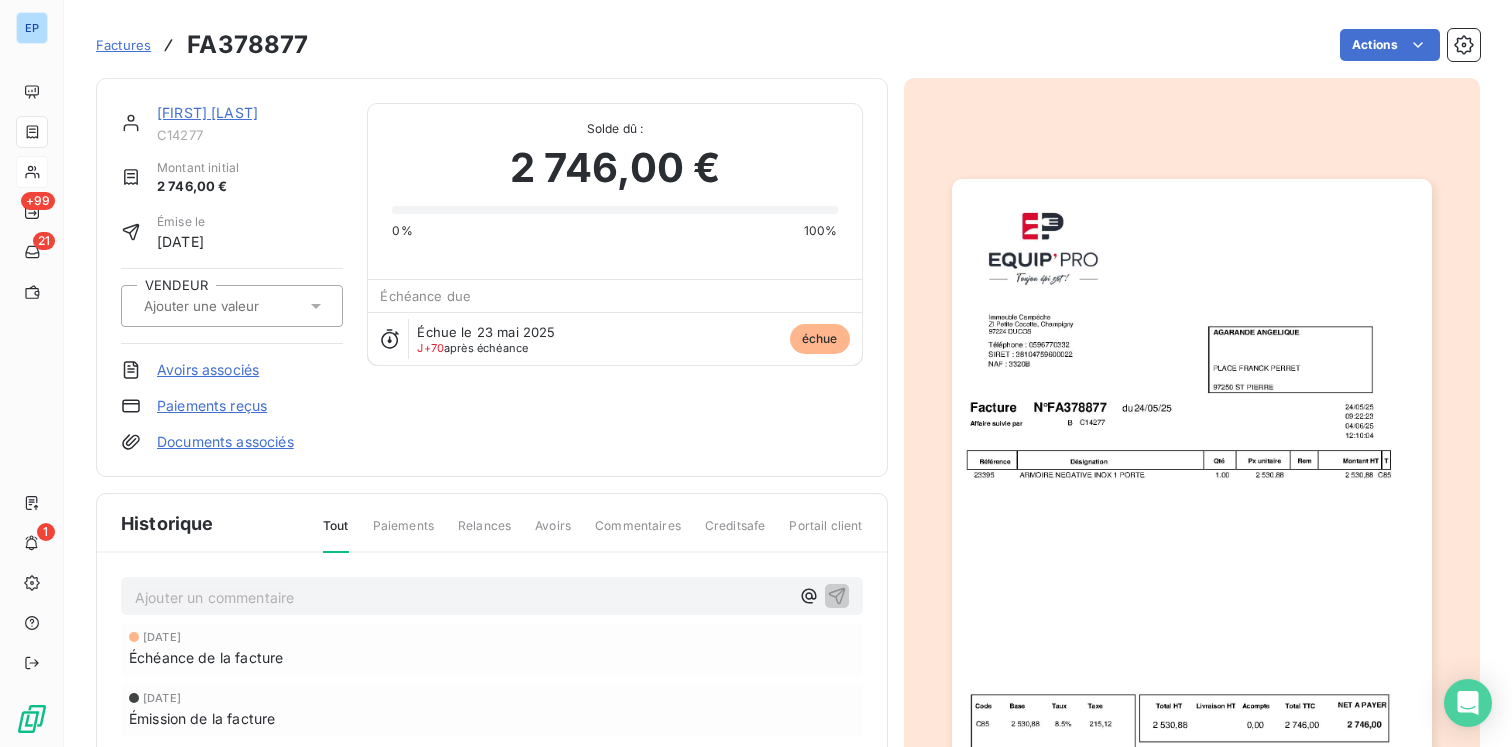 click at bounding box center [232, 306] 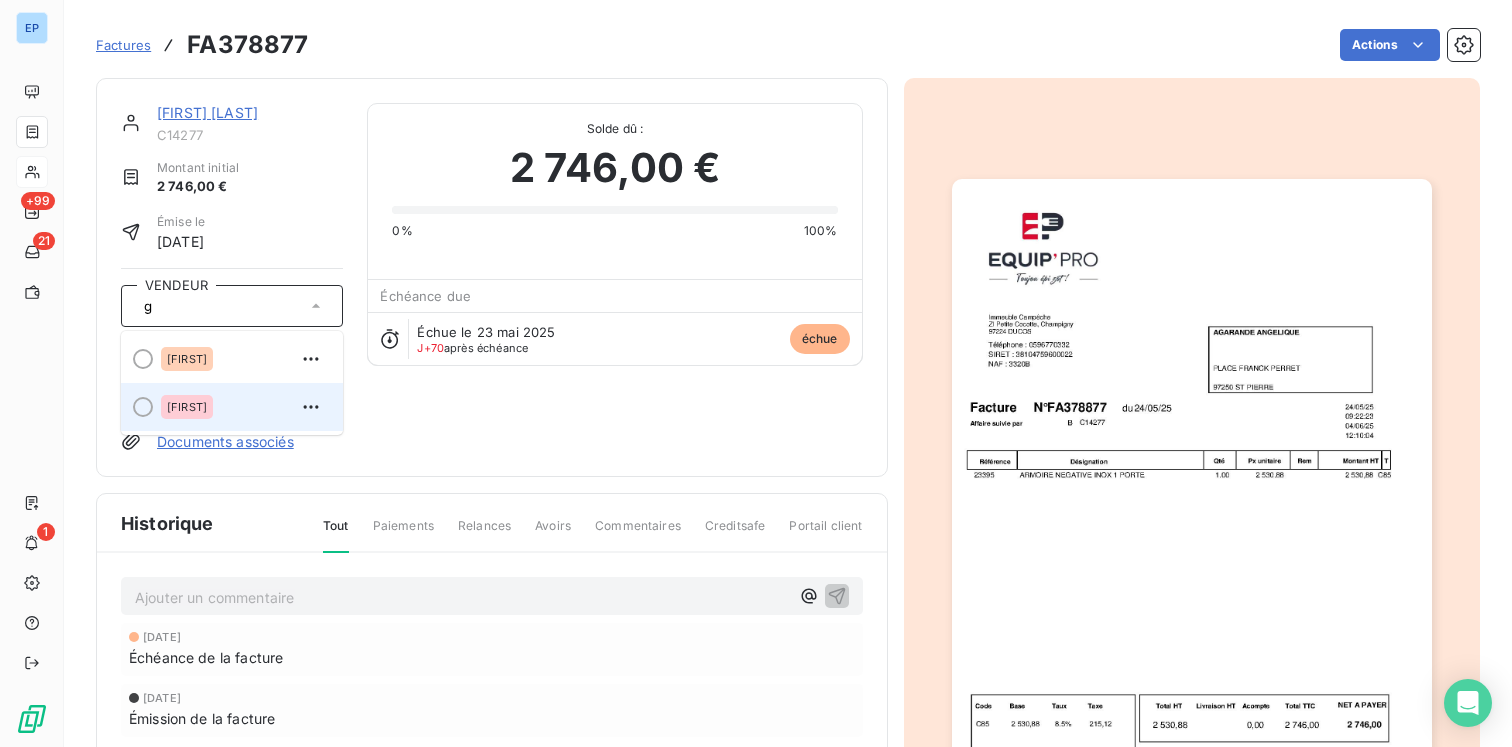 type on "g" 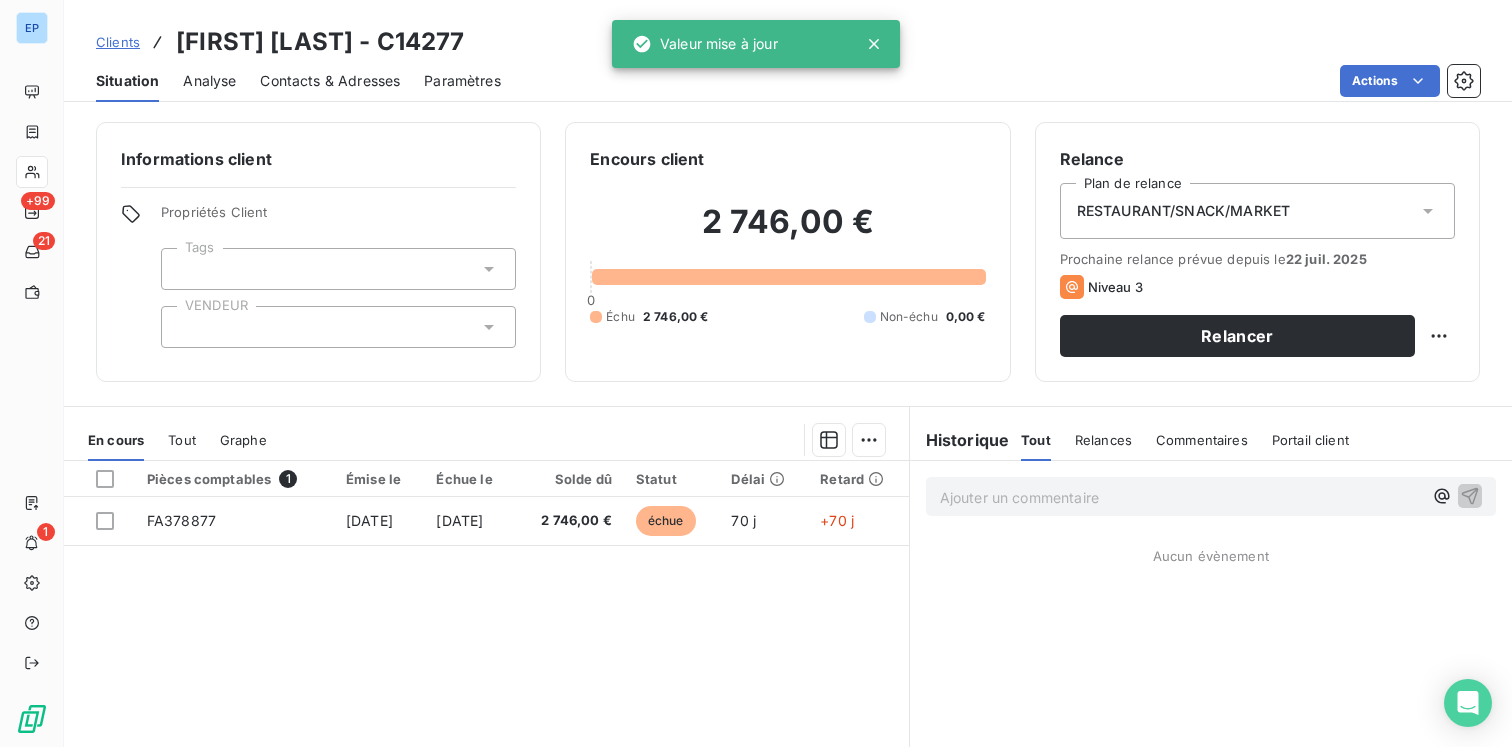 click at bounding box center (338, 327) 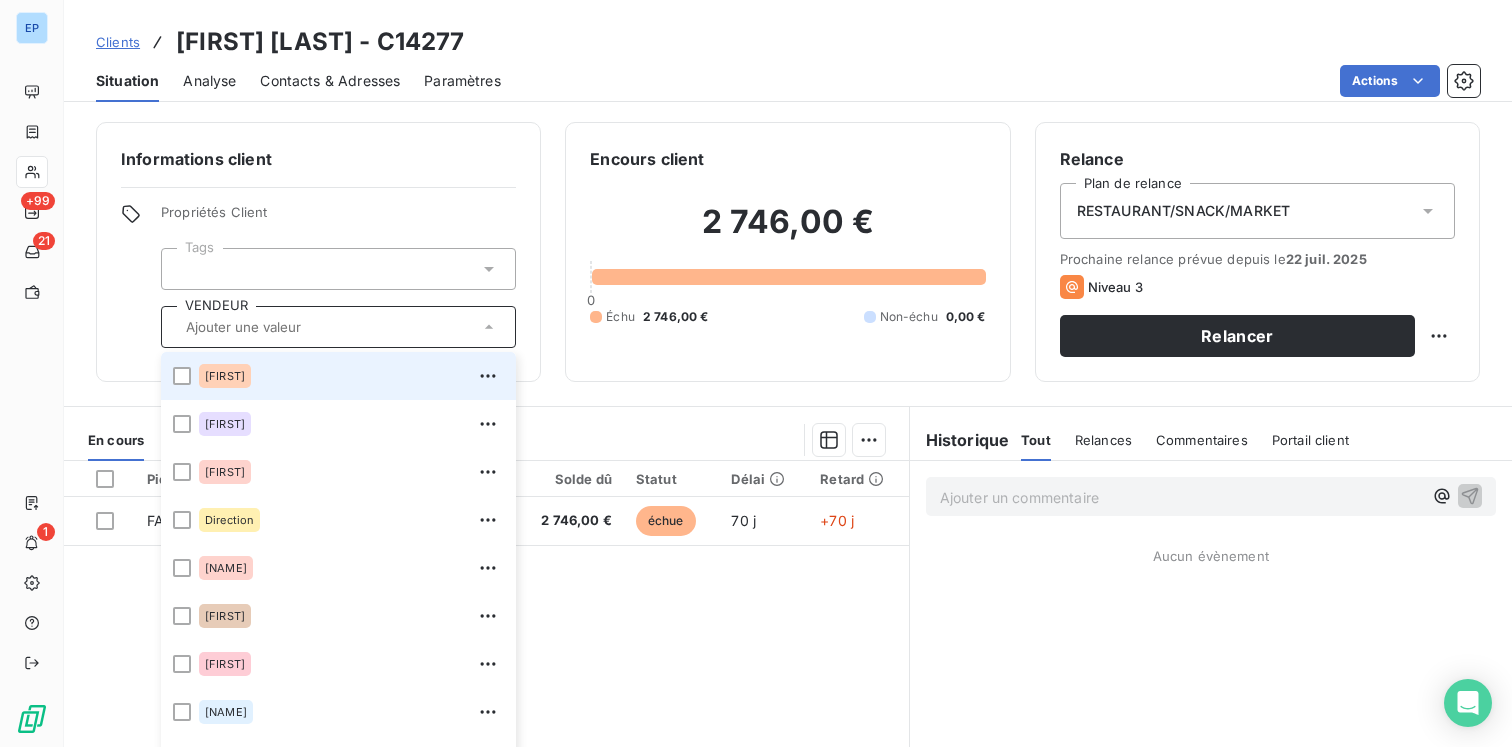 type on "h" 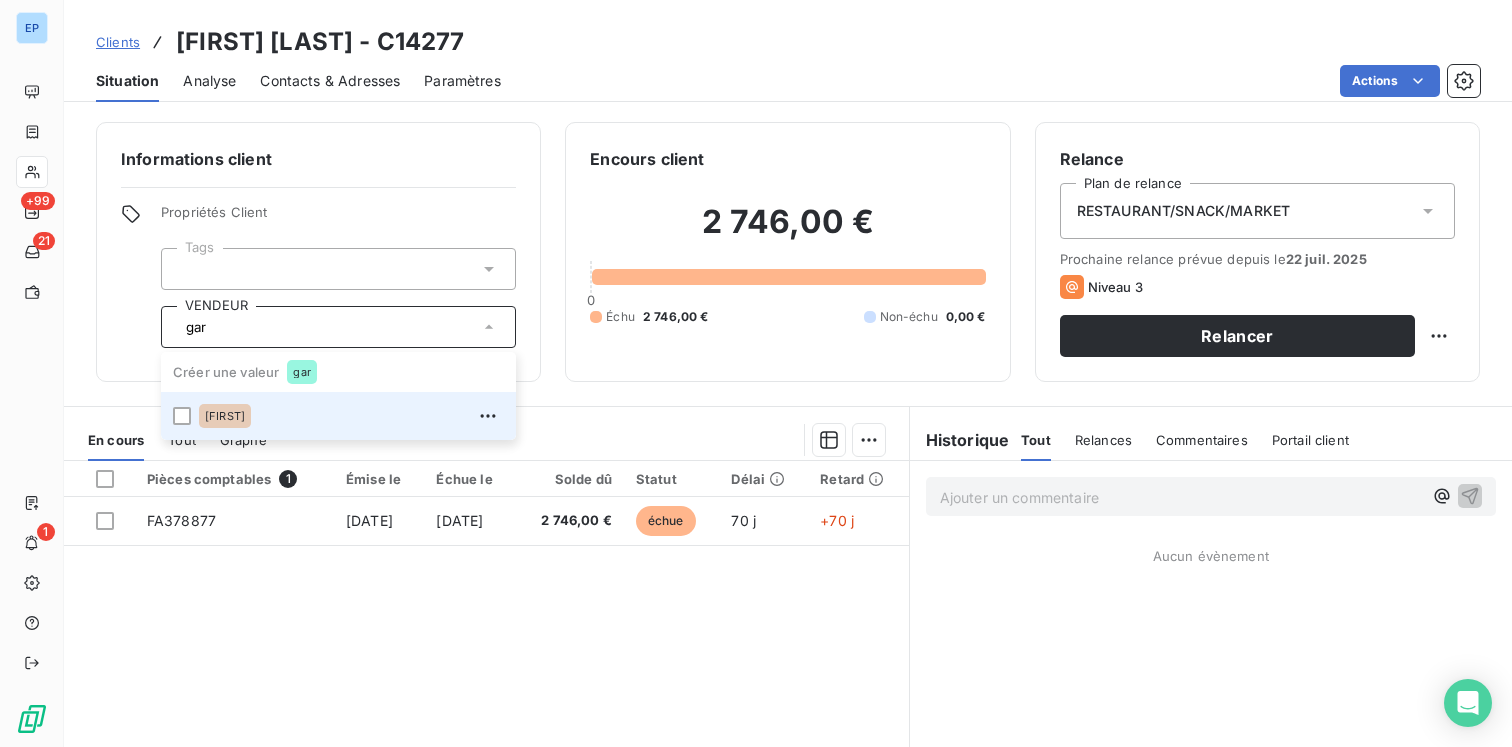 click on "[FIRST]" at bounding box center [351, 416] 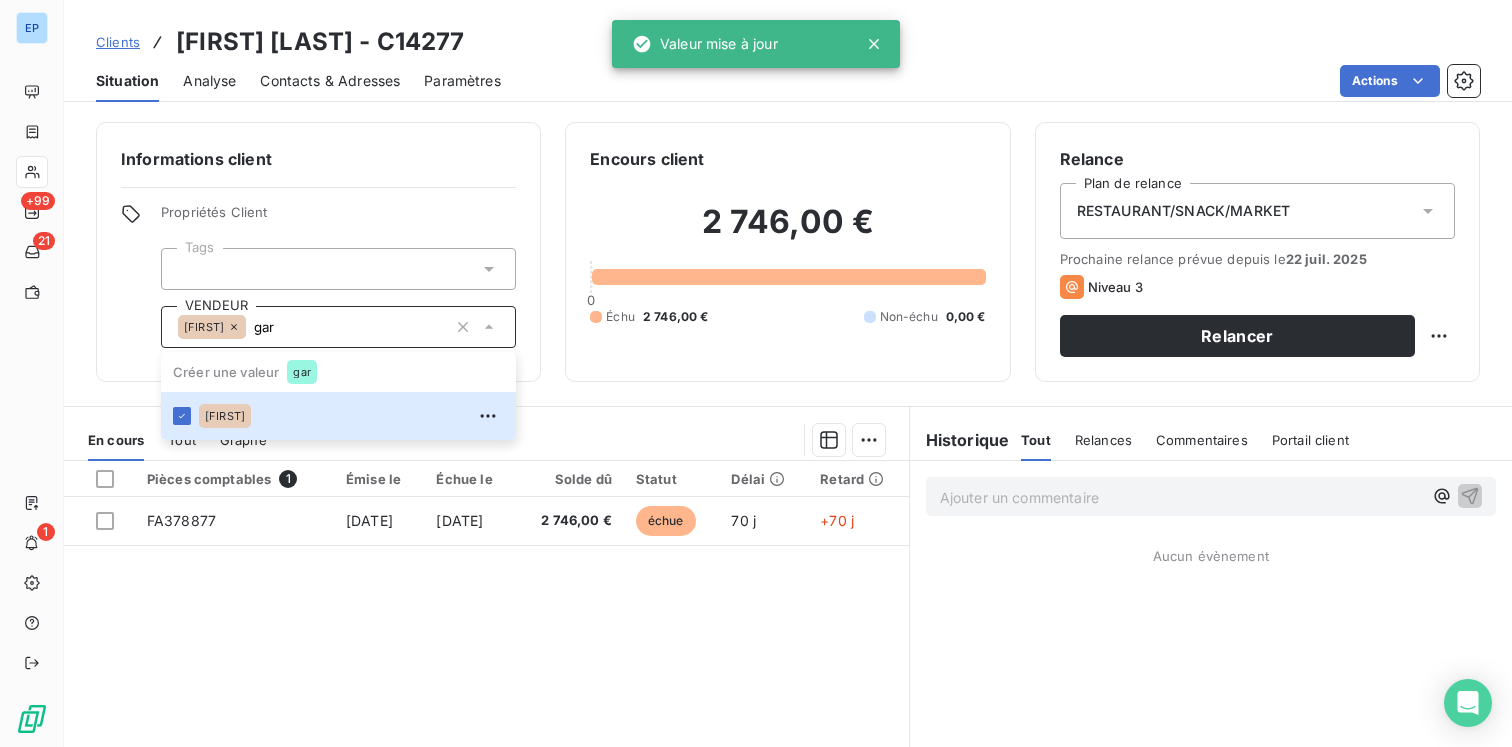 click on "FA378877 [DATE] [DATE] [CURRENCY] échue [DAYS] j +[DAYS] j Lignes par page 25 Précédent 1 Suivant" at bounding box center [486, 653] 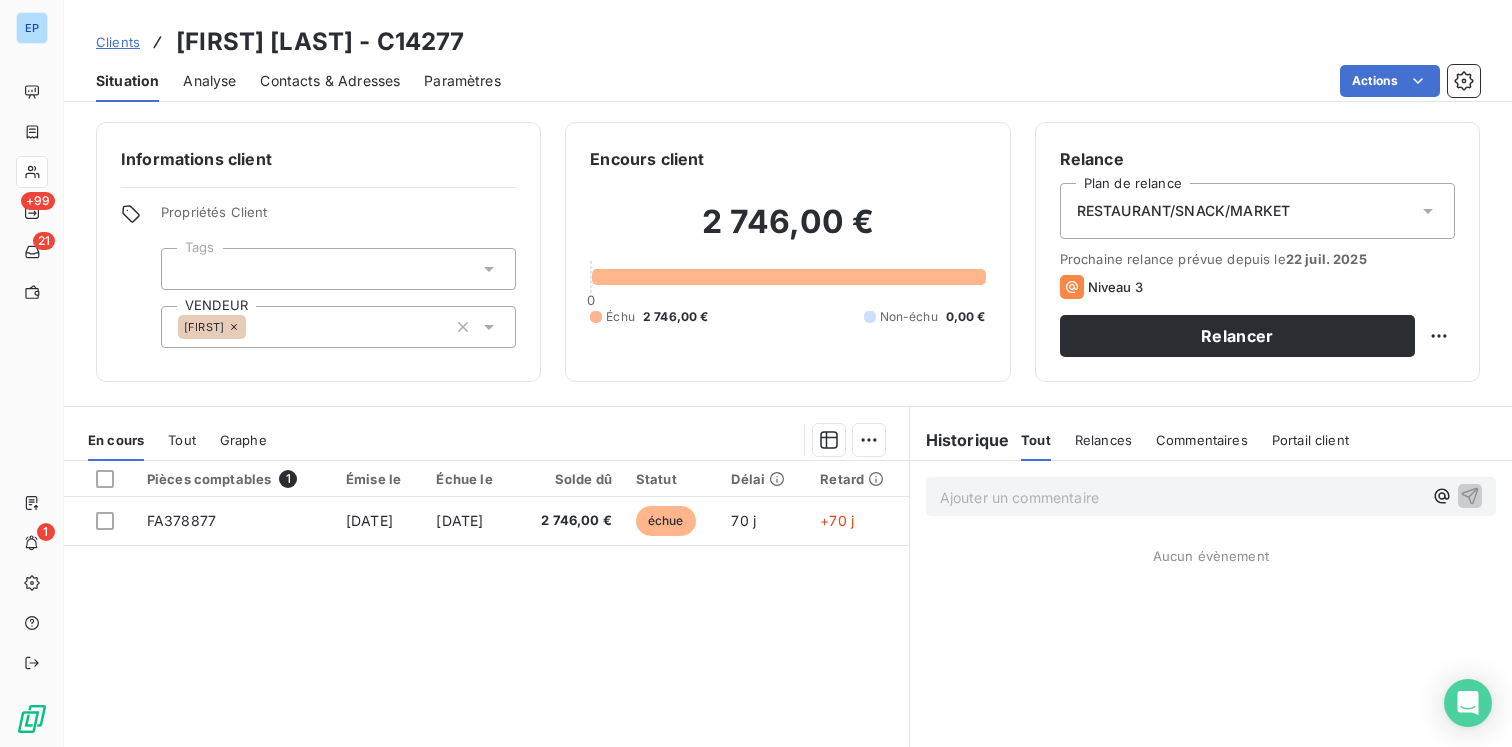 click on "[FIRST] [LAST]" at bounding box center [338, 327] 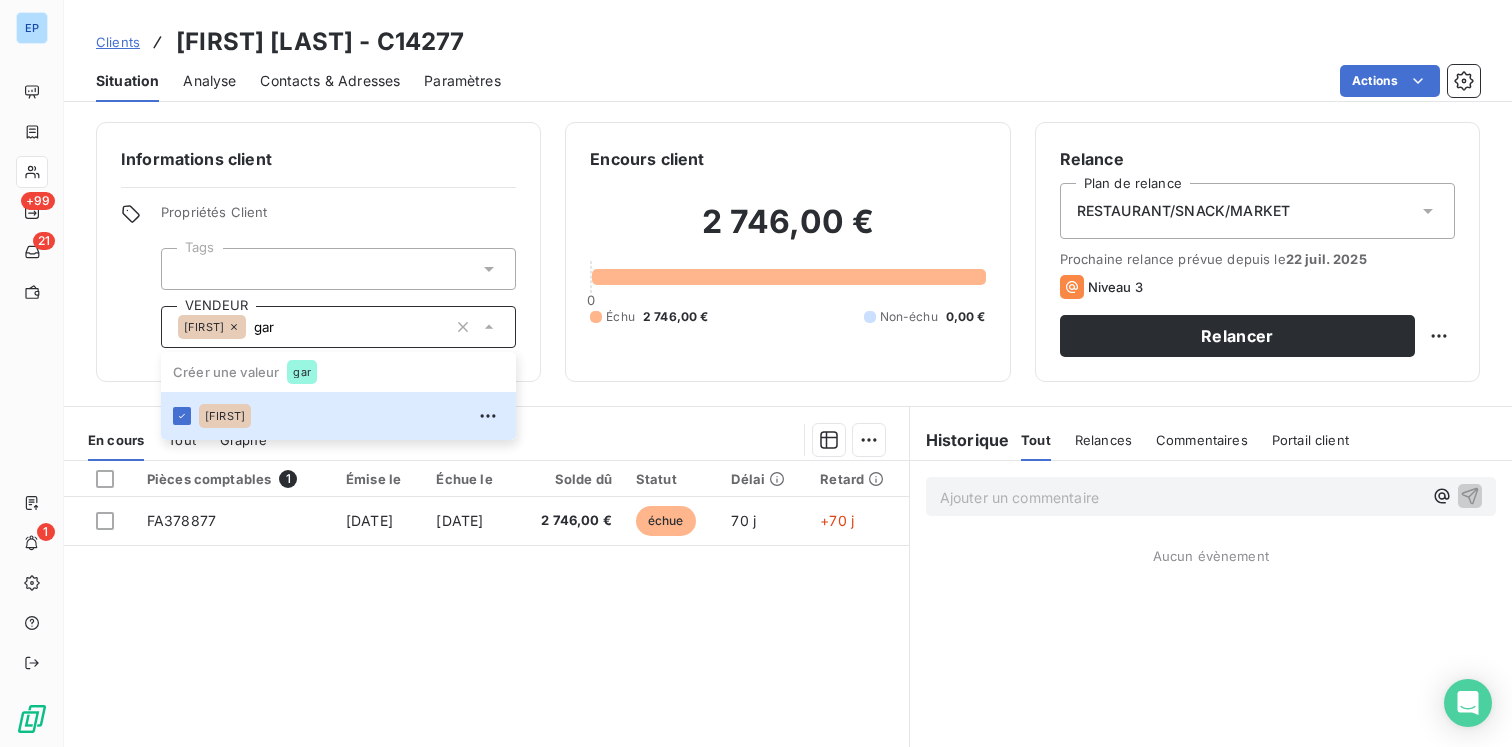 click on "FA378877 [DATE] [DATE] [CURRENCY] échue [DAYS] j +[DAYS] j Lignes par page 25 Précédent 1 Suivant" at bounding box center [486, 653] 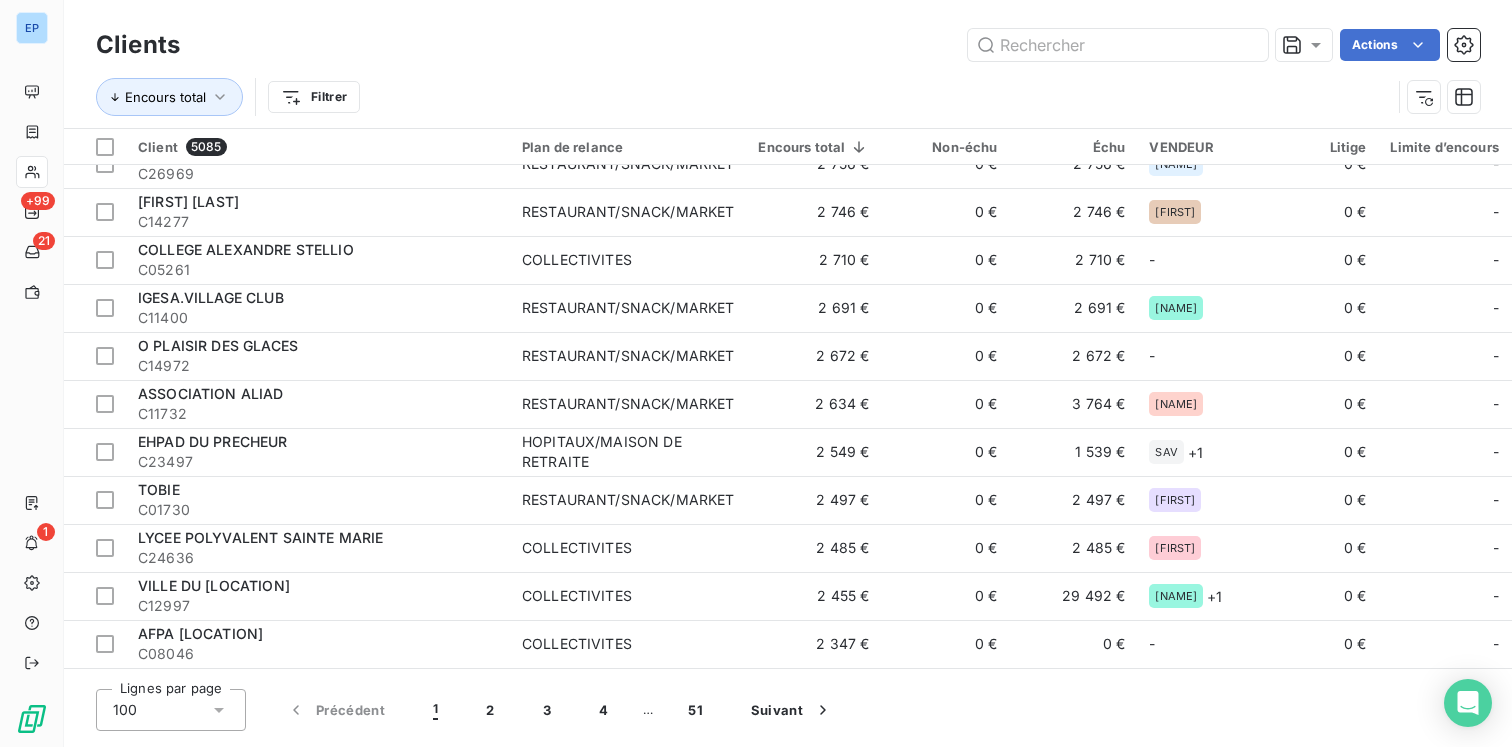 scroll, scrollTop: 3197, scrollLeft: 0, axis: vertical 